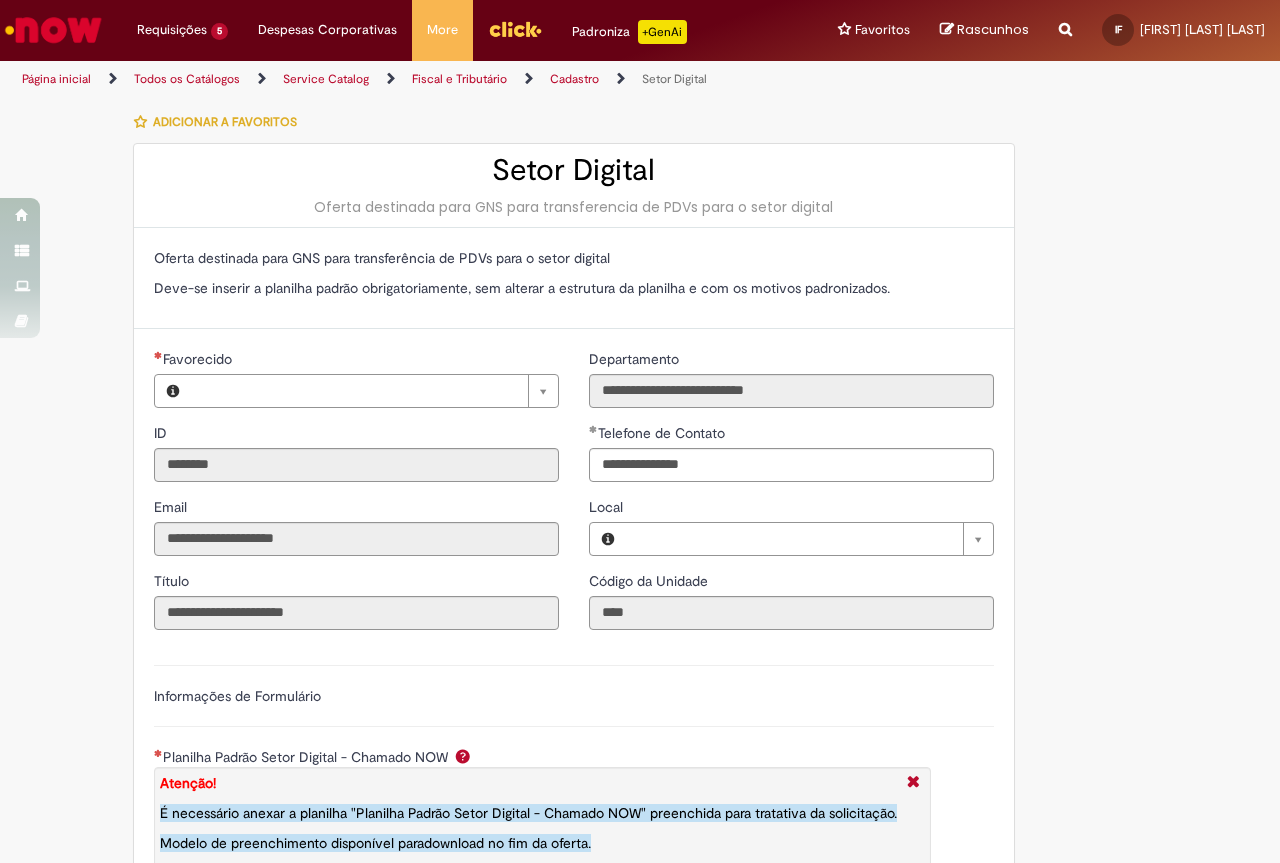 type on "**********" 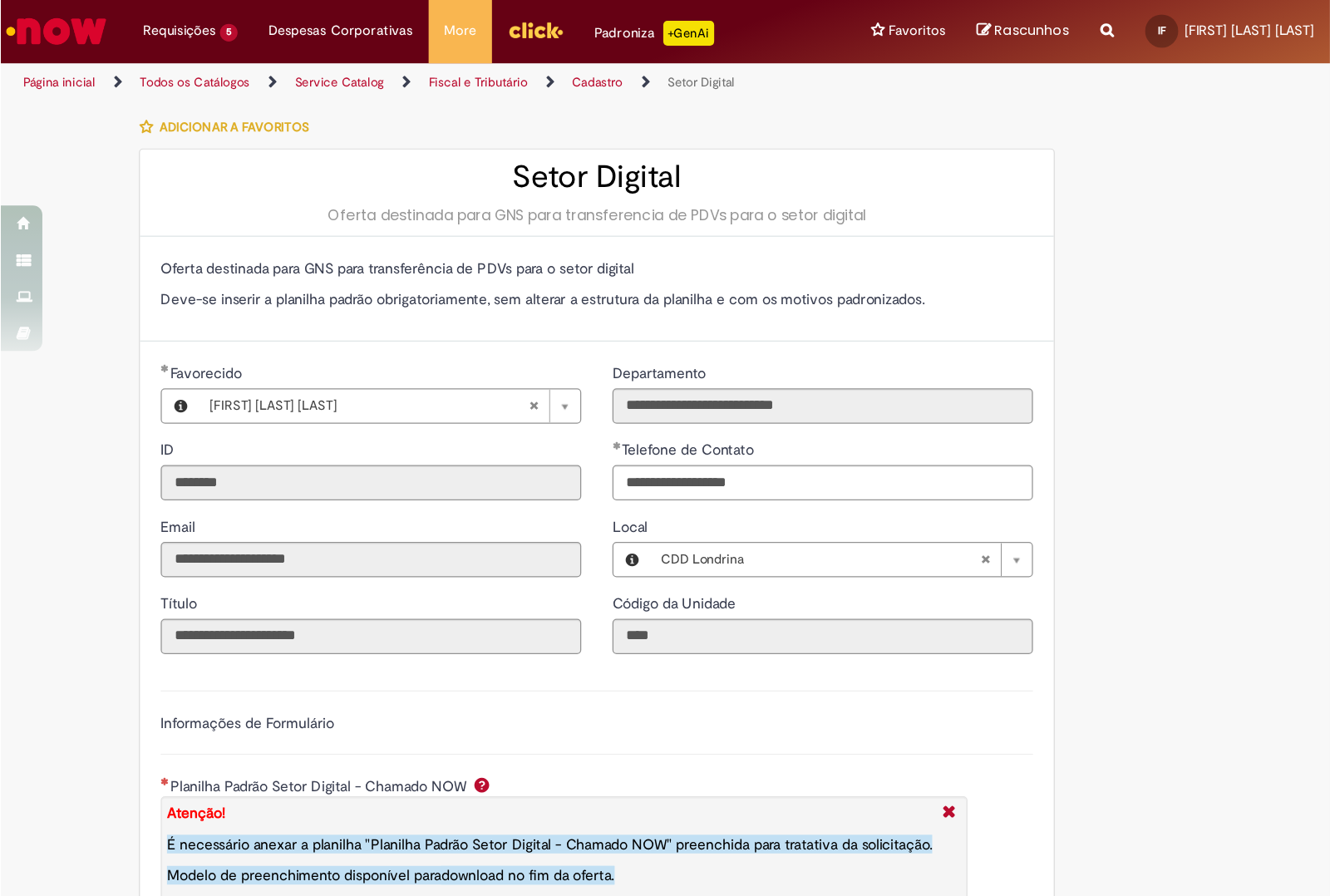 scroll, scrollTop: 0, scrollLeft: 0, axis: both 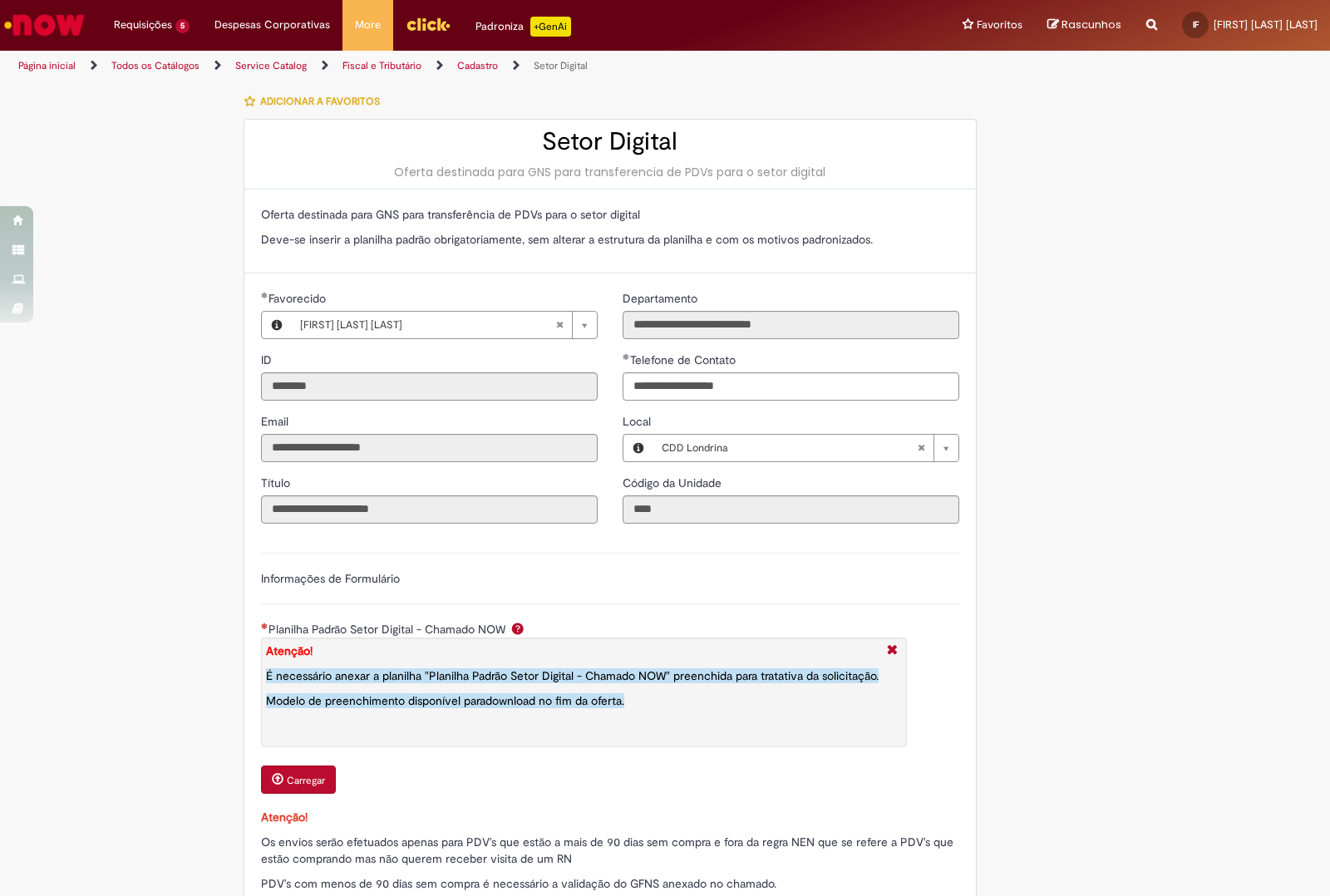 click at bounding box center [44, 25] 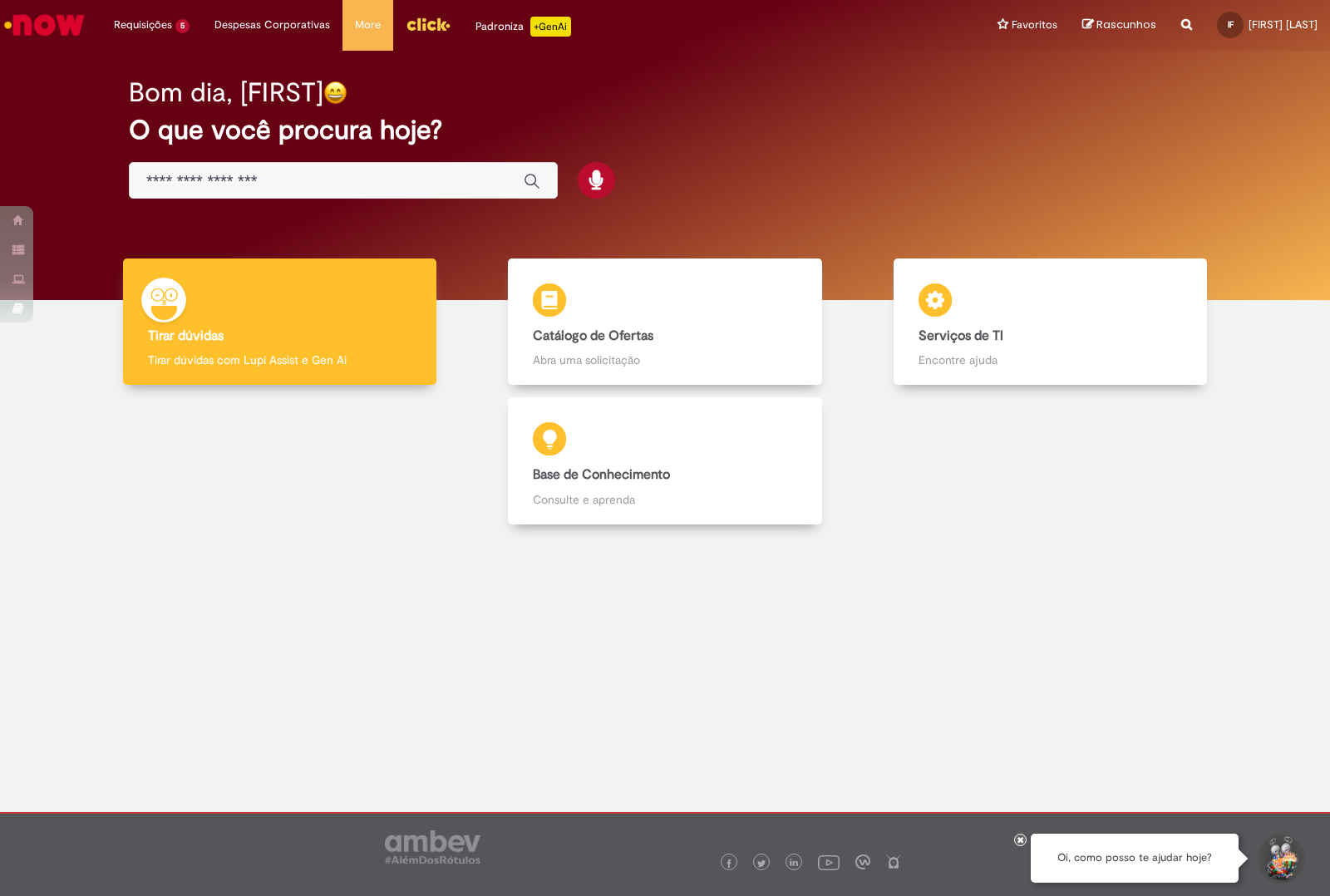 scroll, scrollTop: 0, scrollLeft: 0, axis: both 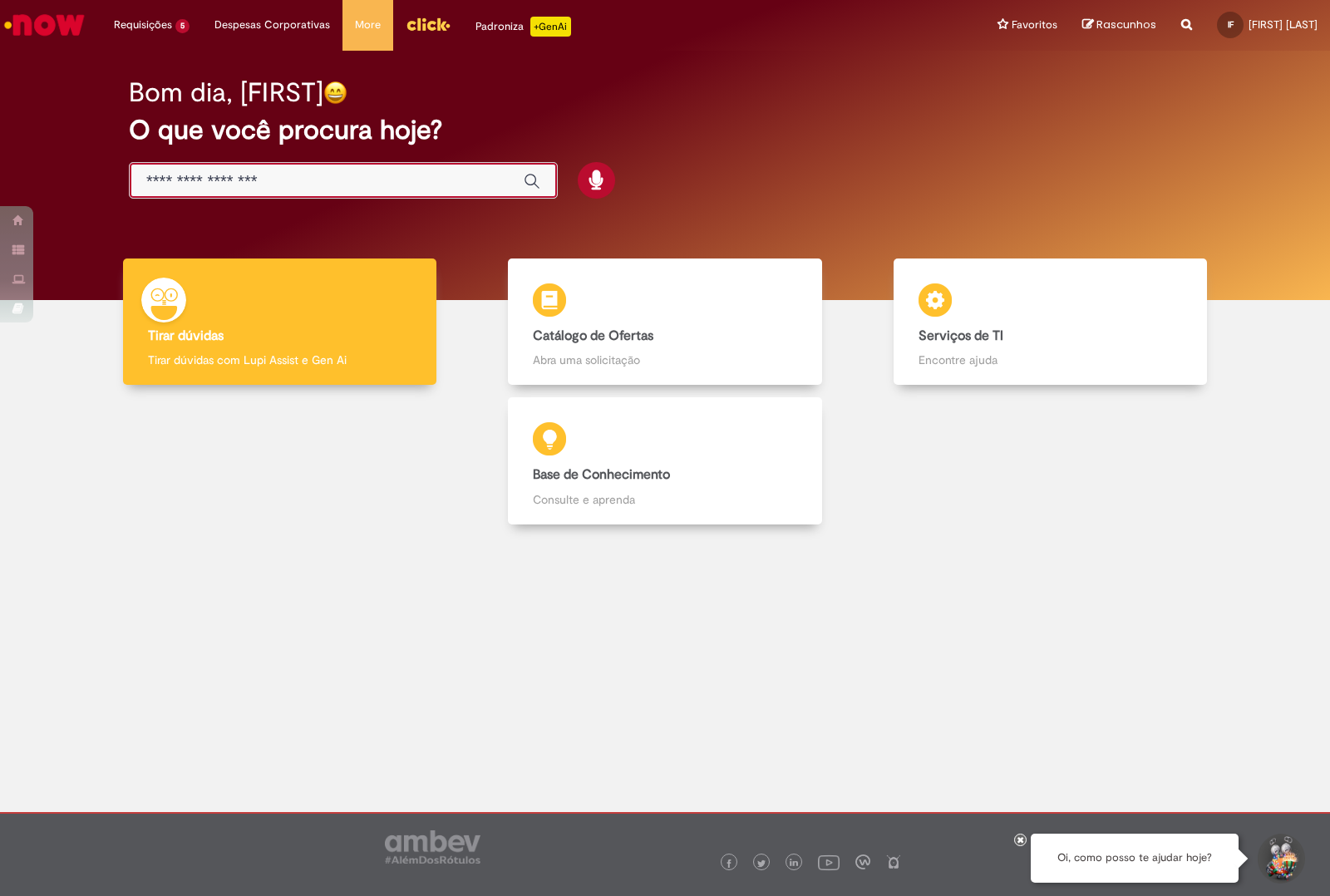 click at bounding box center [327, 181] 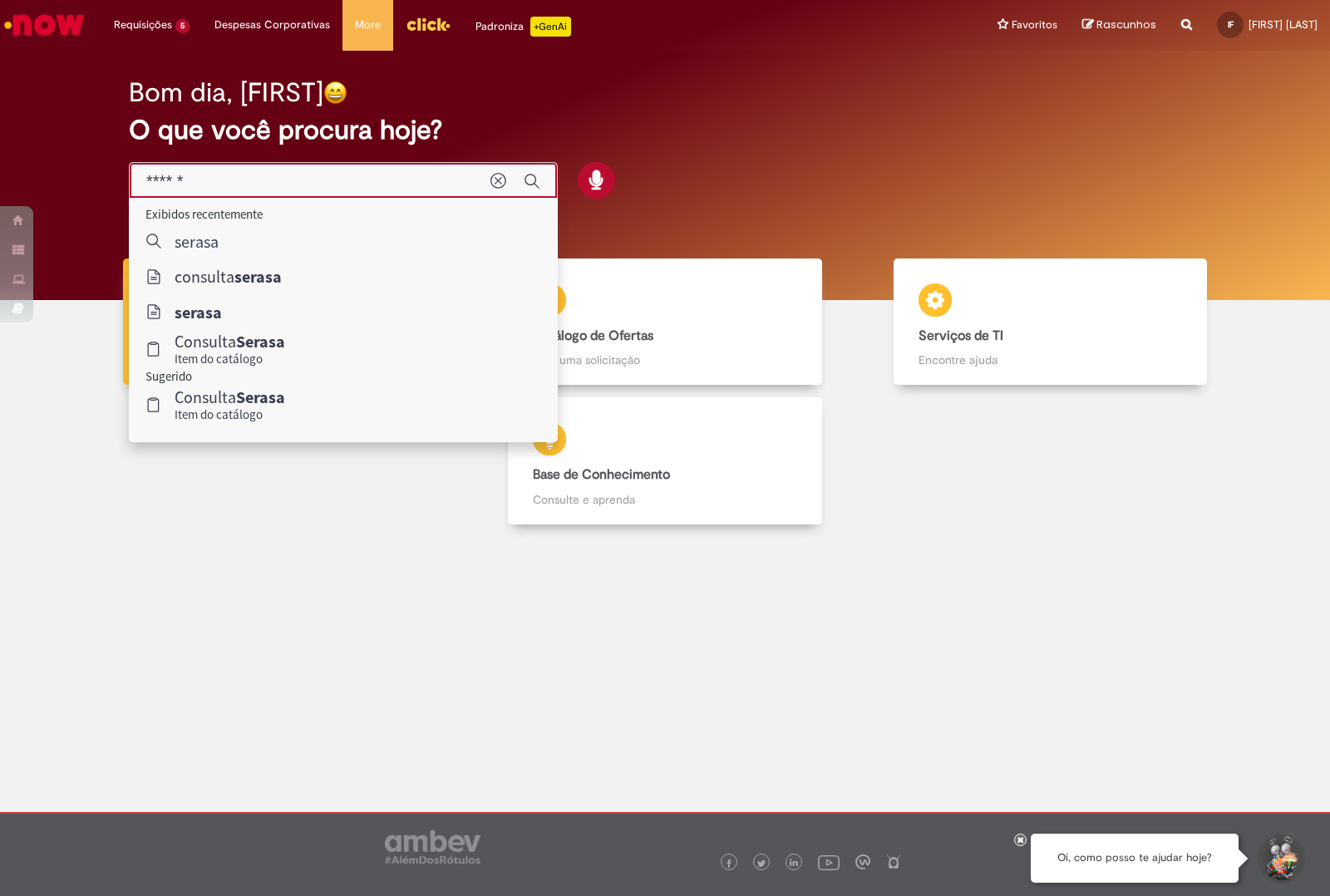 type on "******" 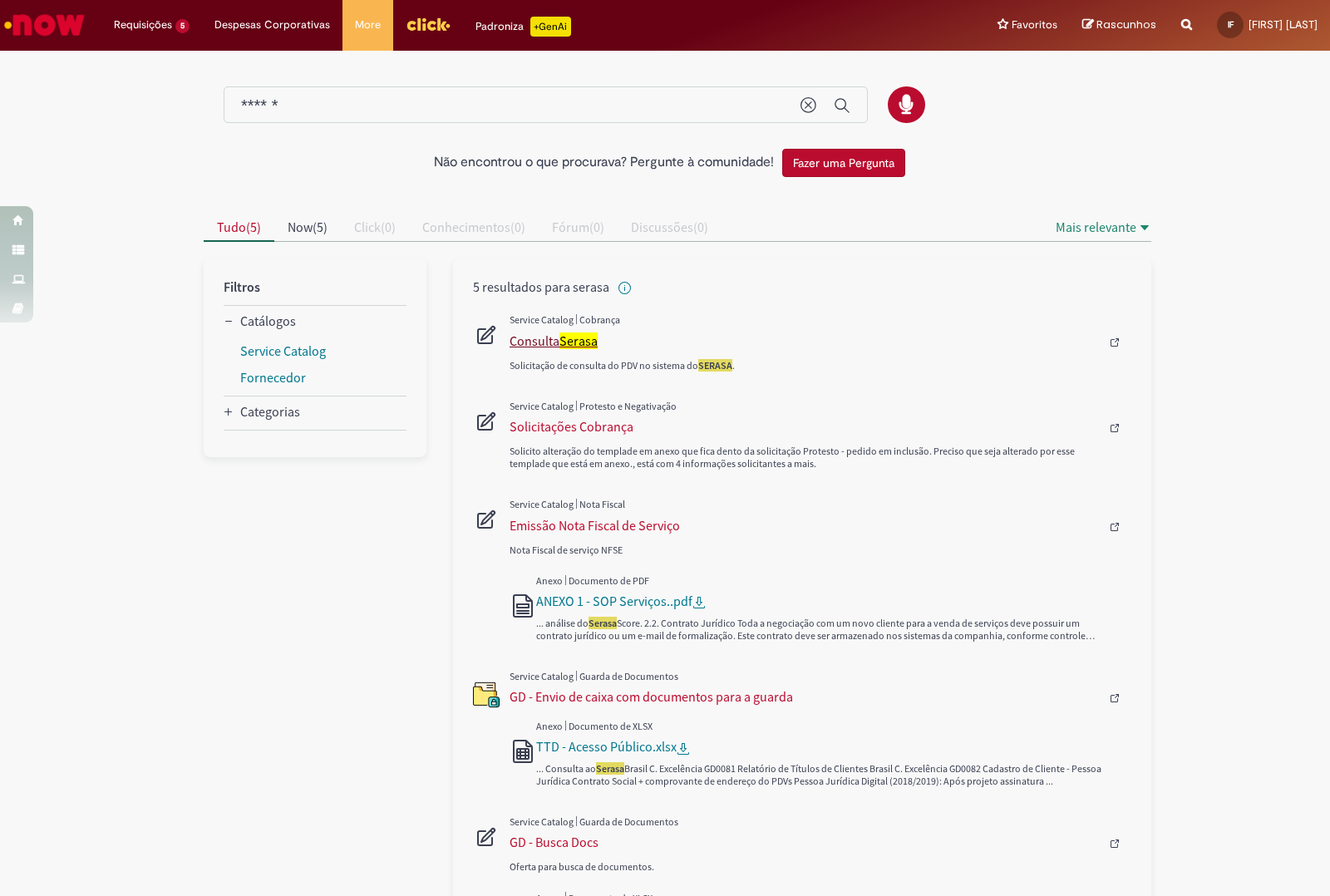 click on "Consulta  Serasa" at bounding box center (805, 341) 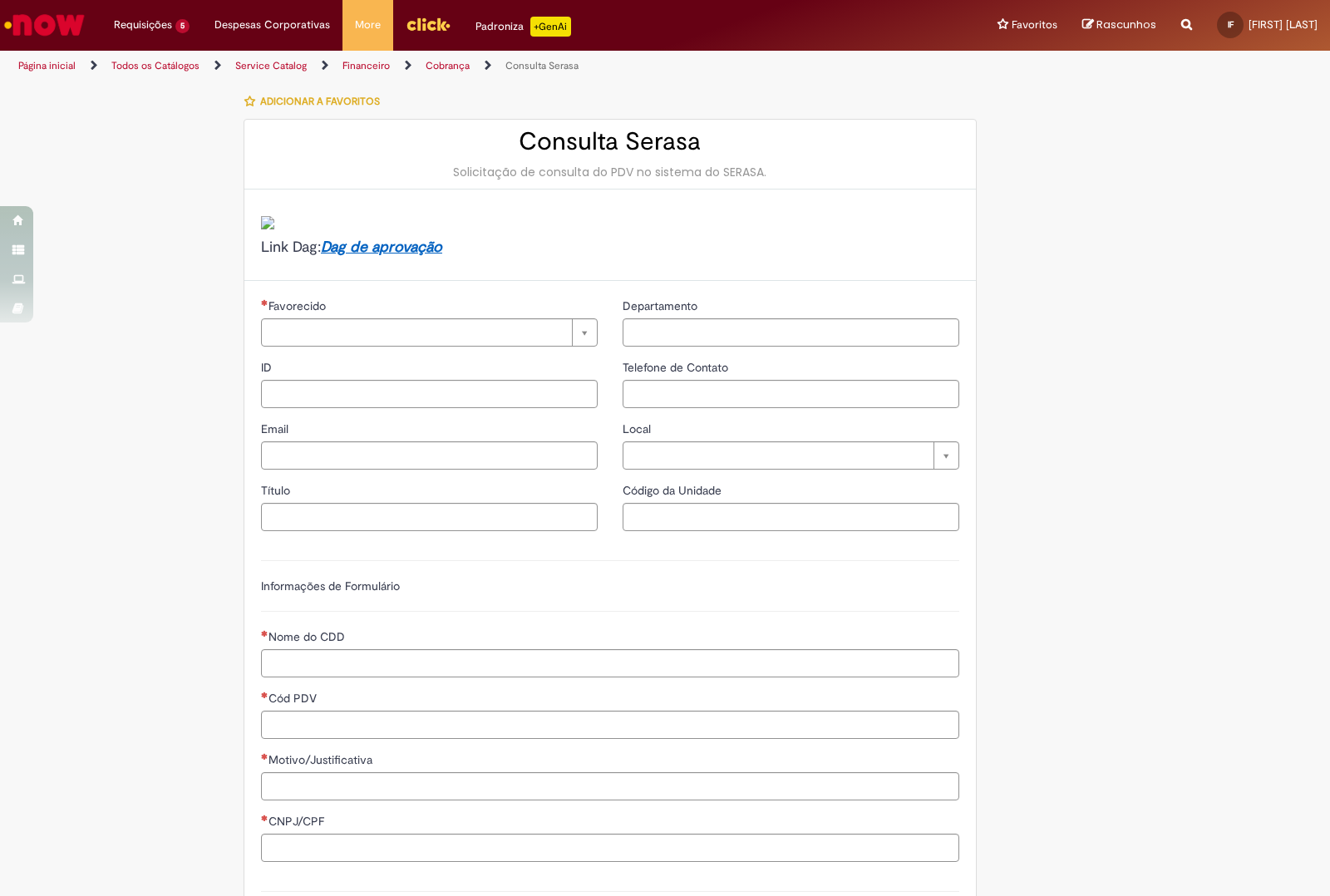 type on "********" 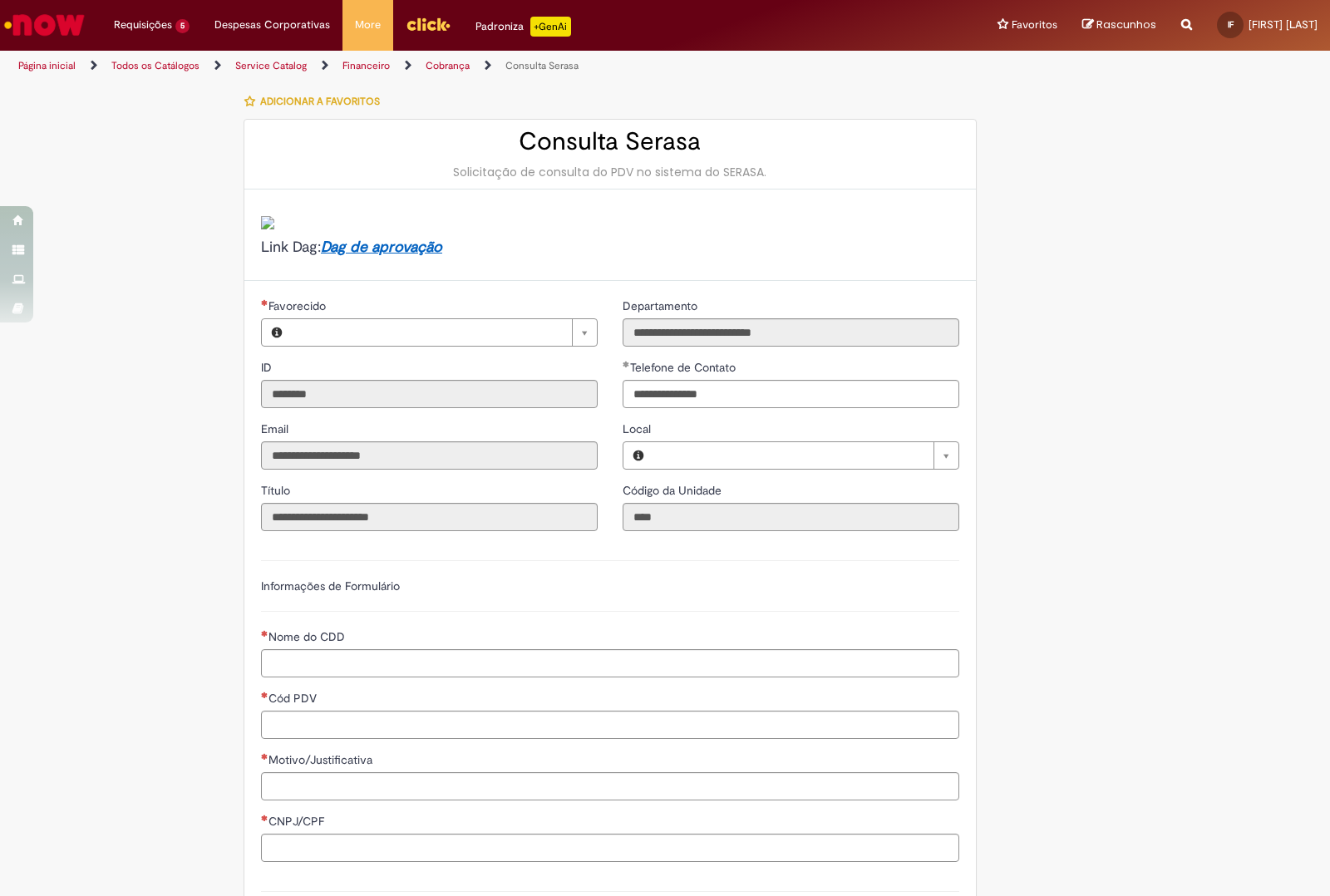type on "**********" 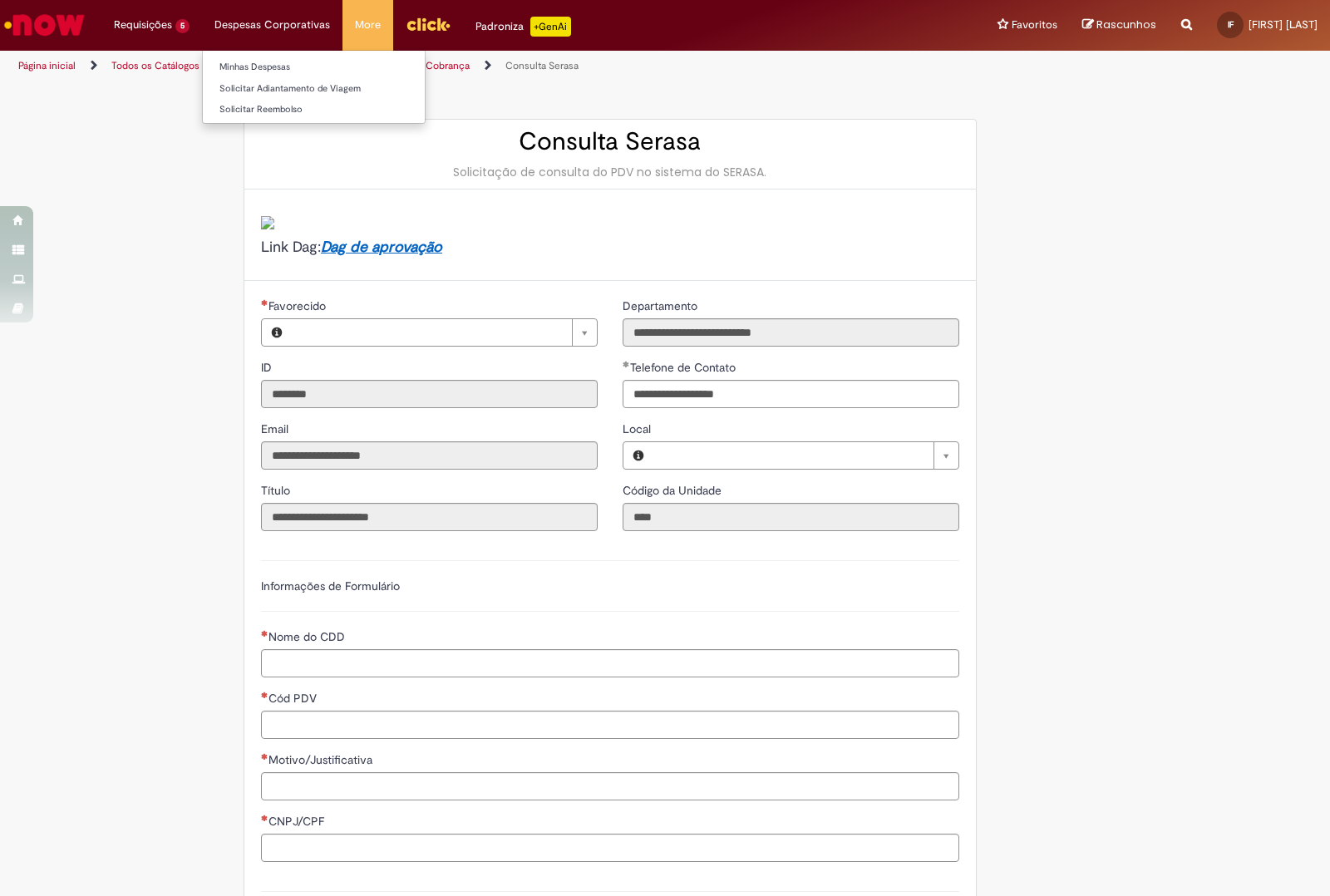type on "**********" 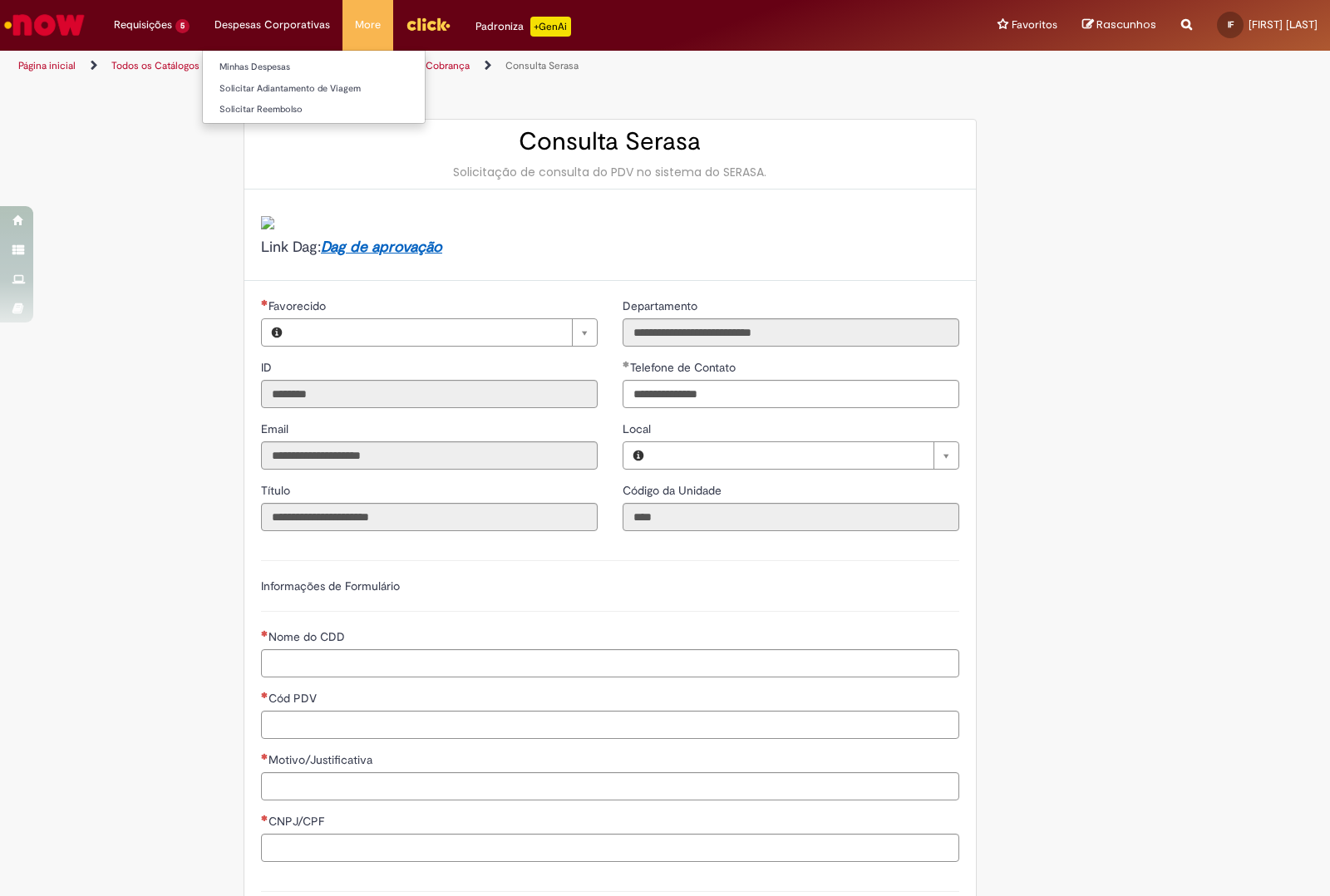 type on "**********" 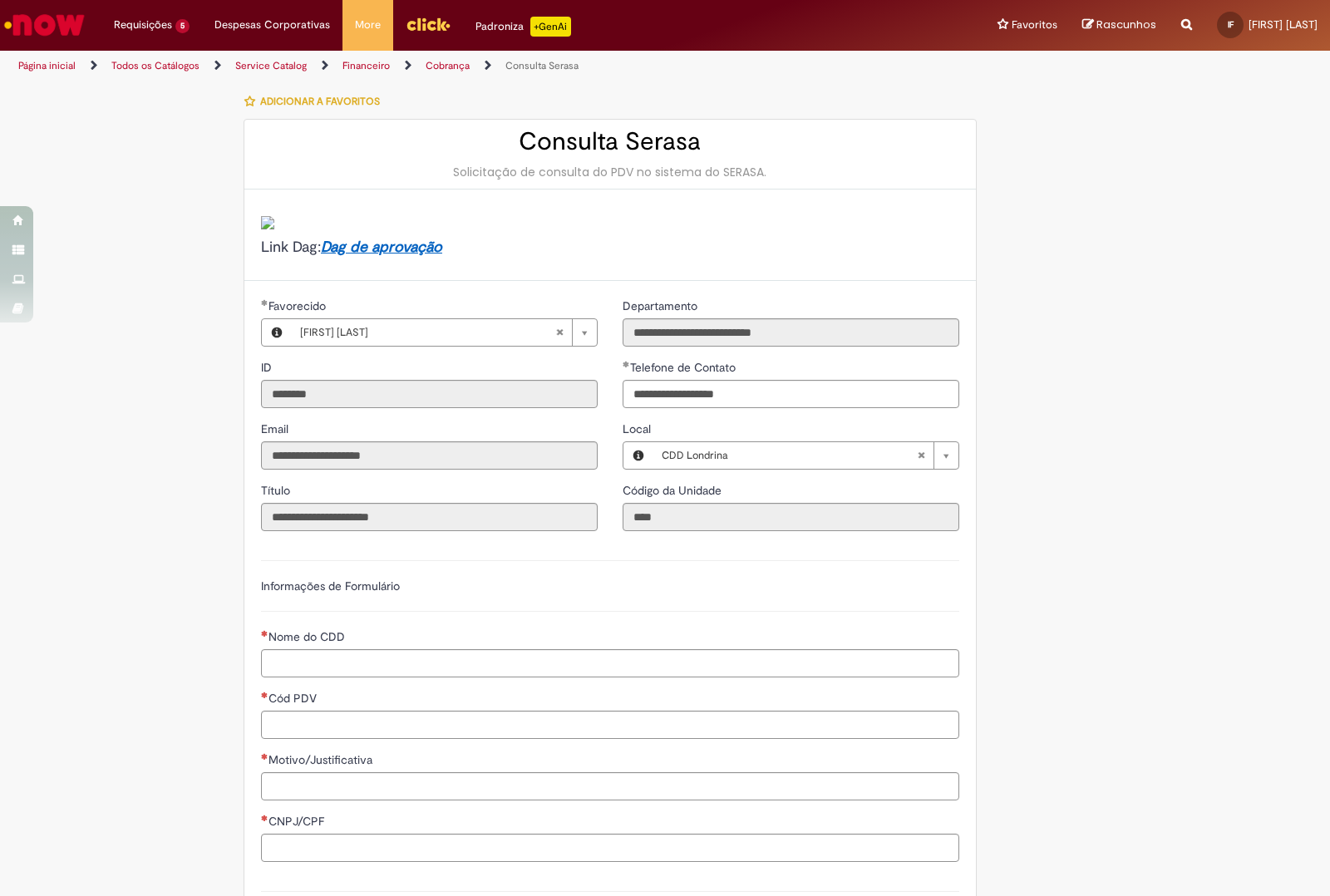 scroll, scrollTop: 208, scrollLeft: 0, axis: vertical 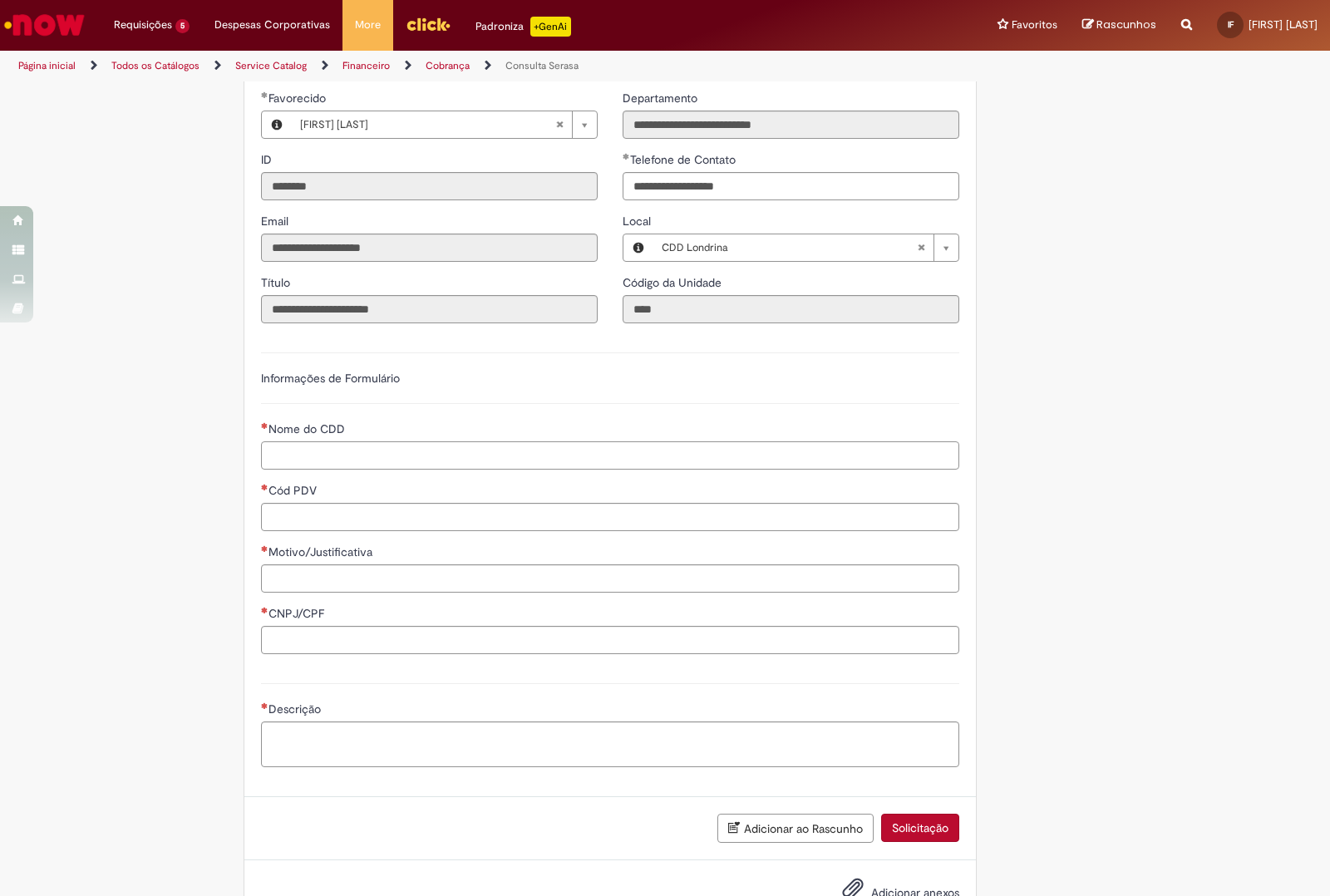 click on "Nome do CDD" at bounding box center (610, 455) 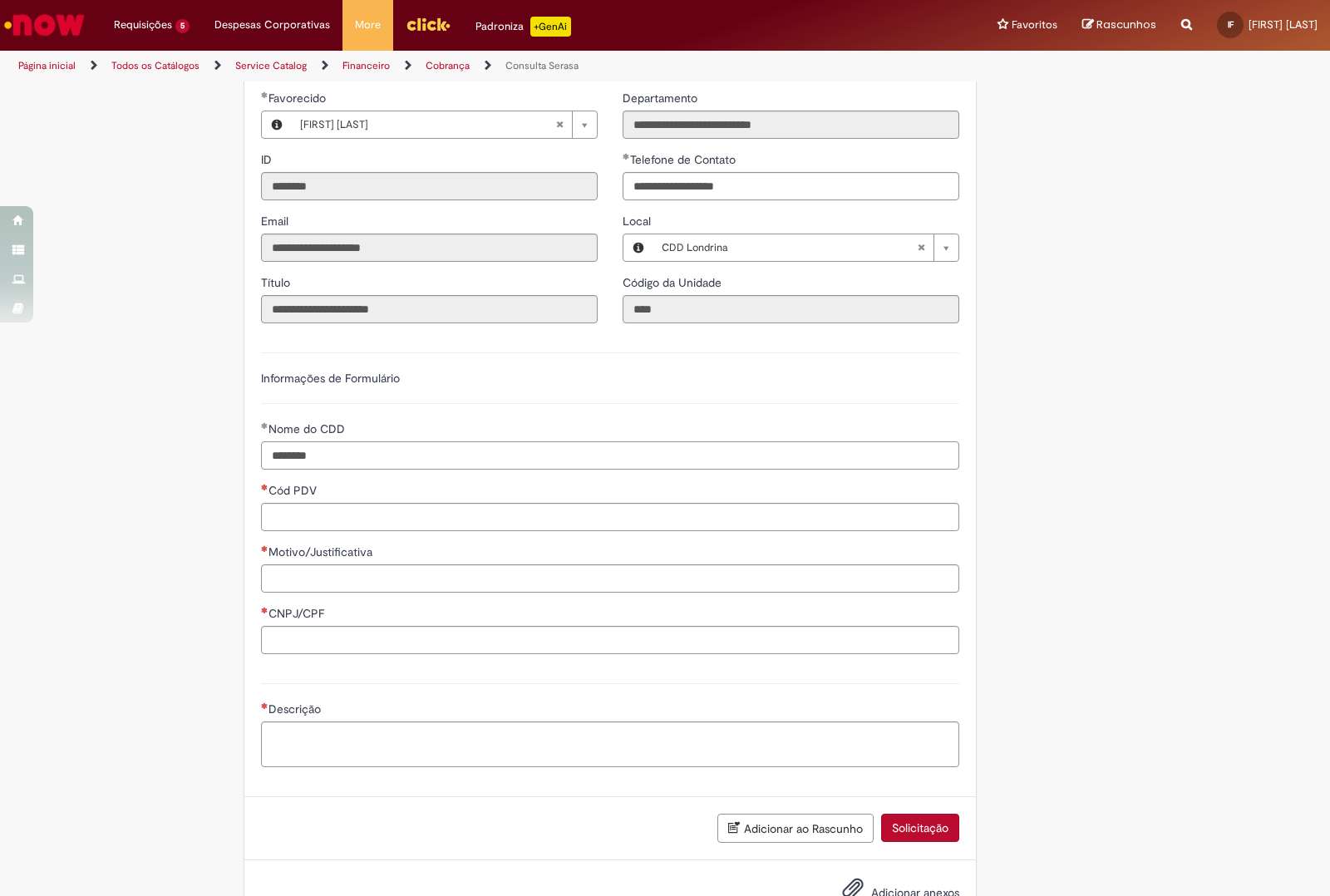 type on "********" 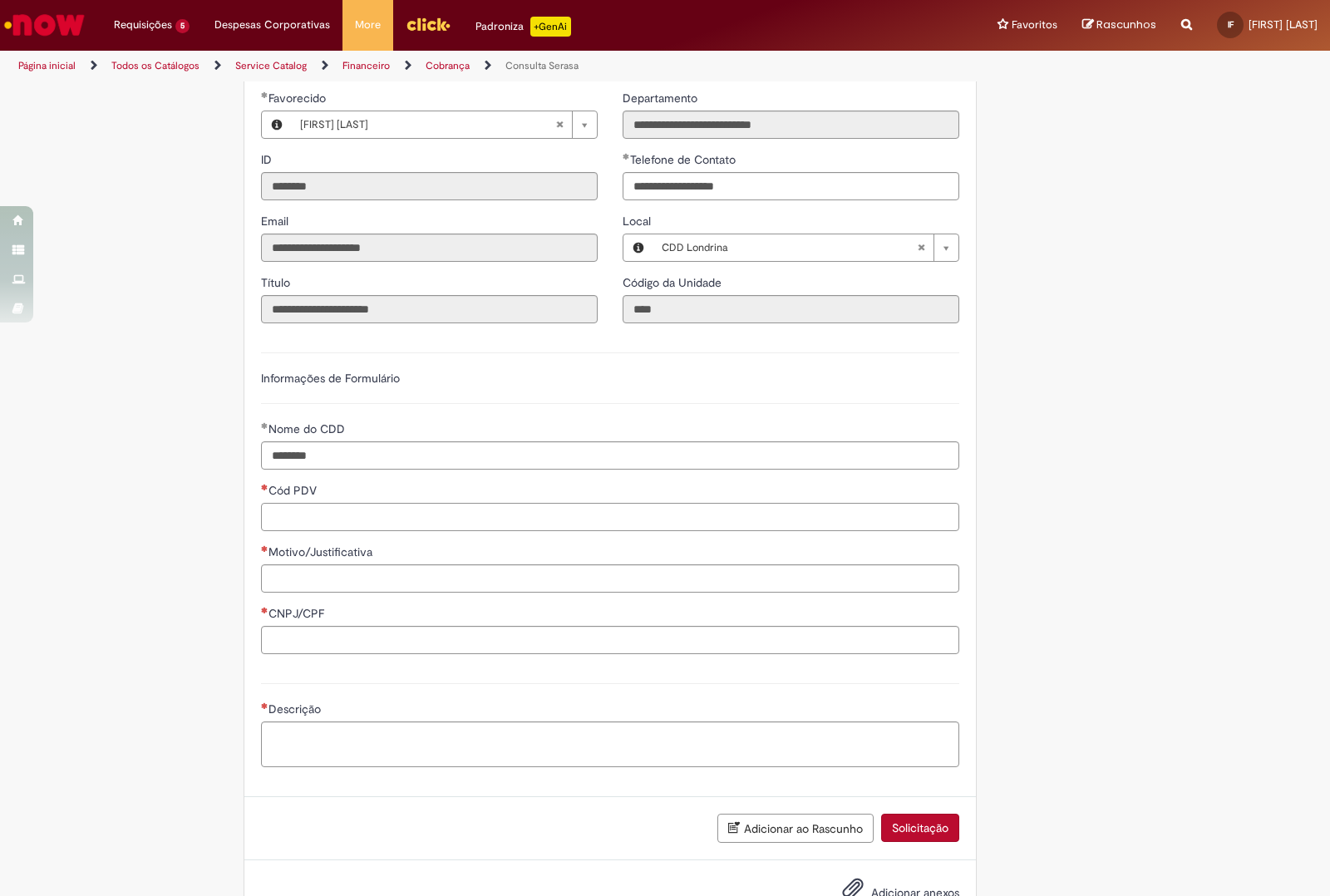 click on "Cód PDV" at bounding box center (610, 517) 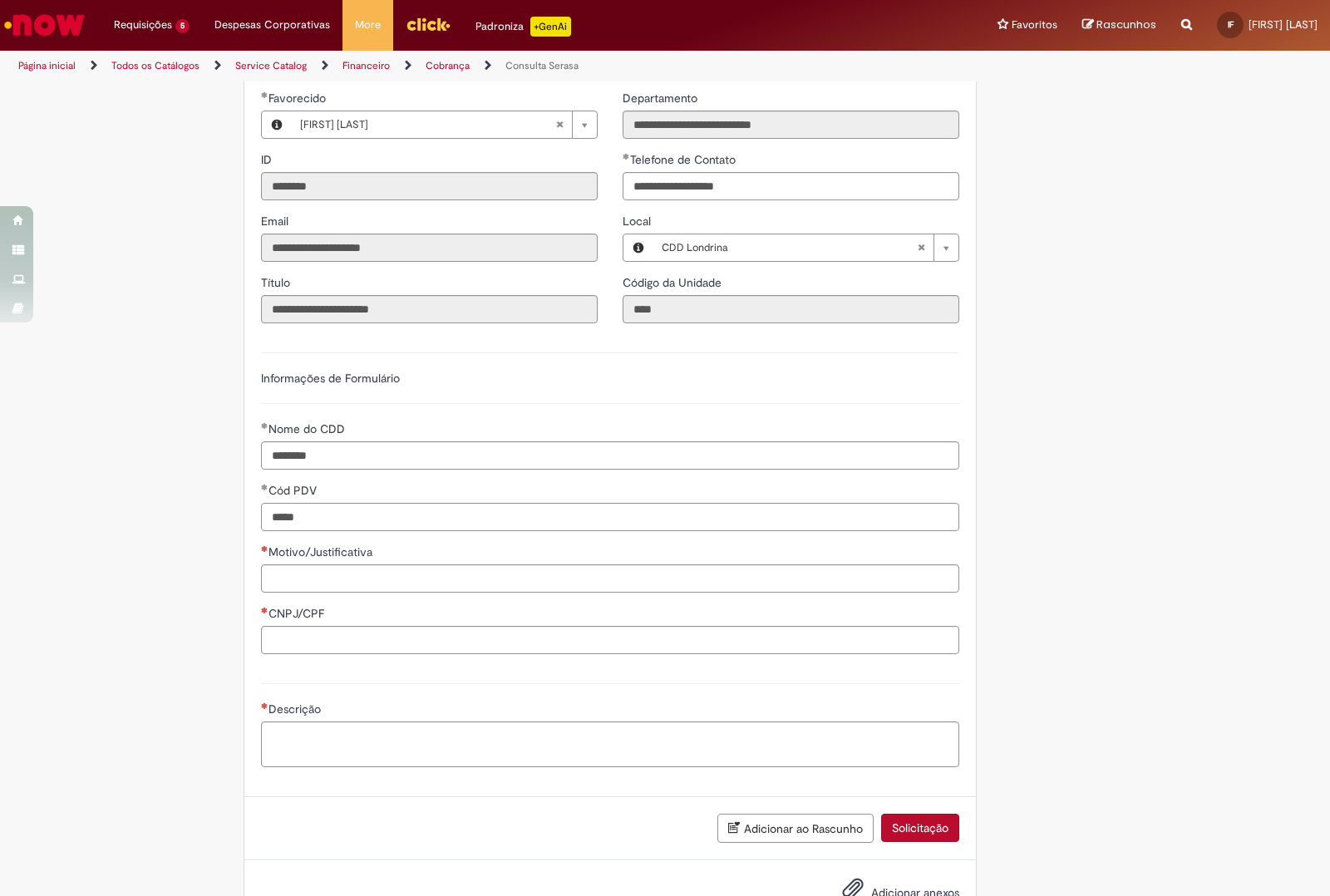 type on "*****" 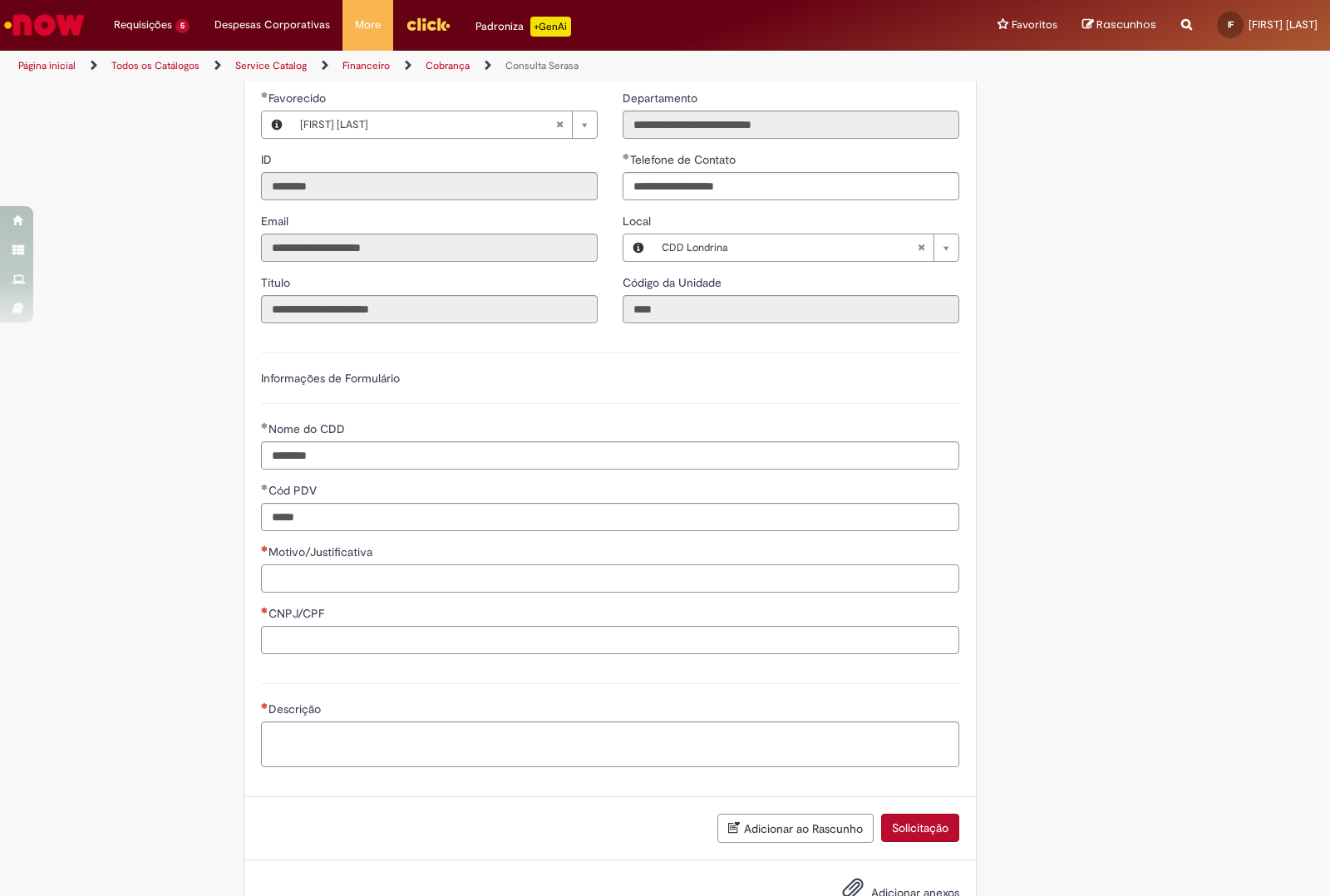 type on "*" 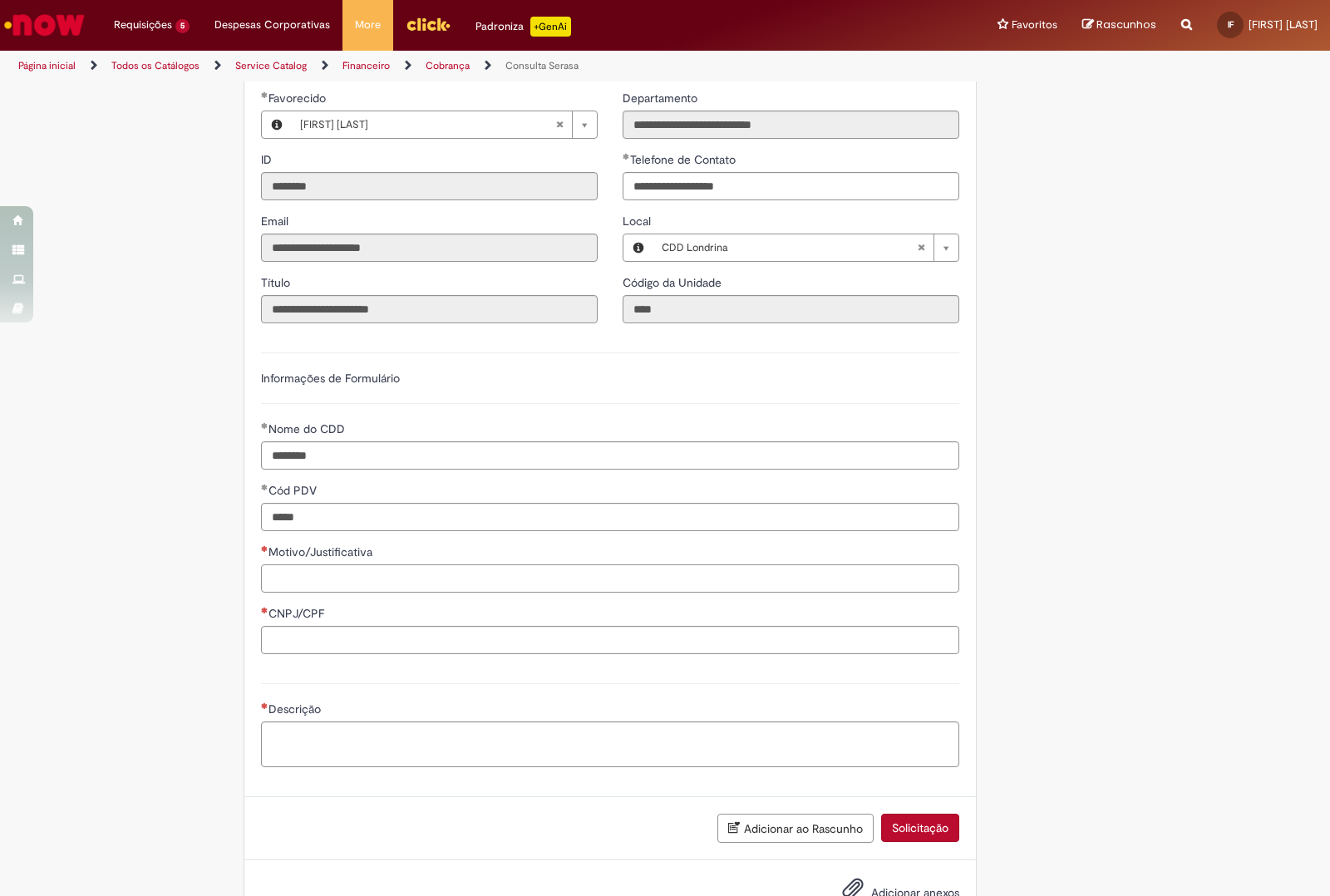 type on "*" 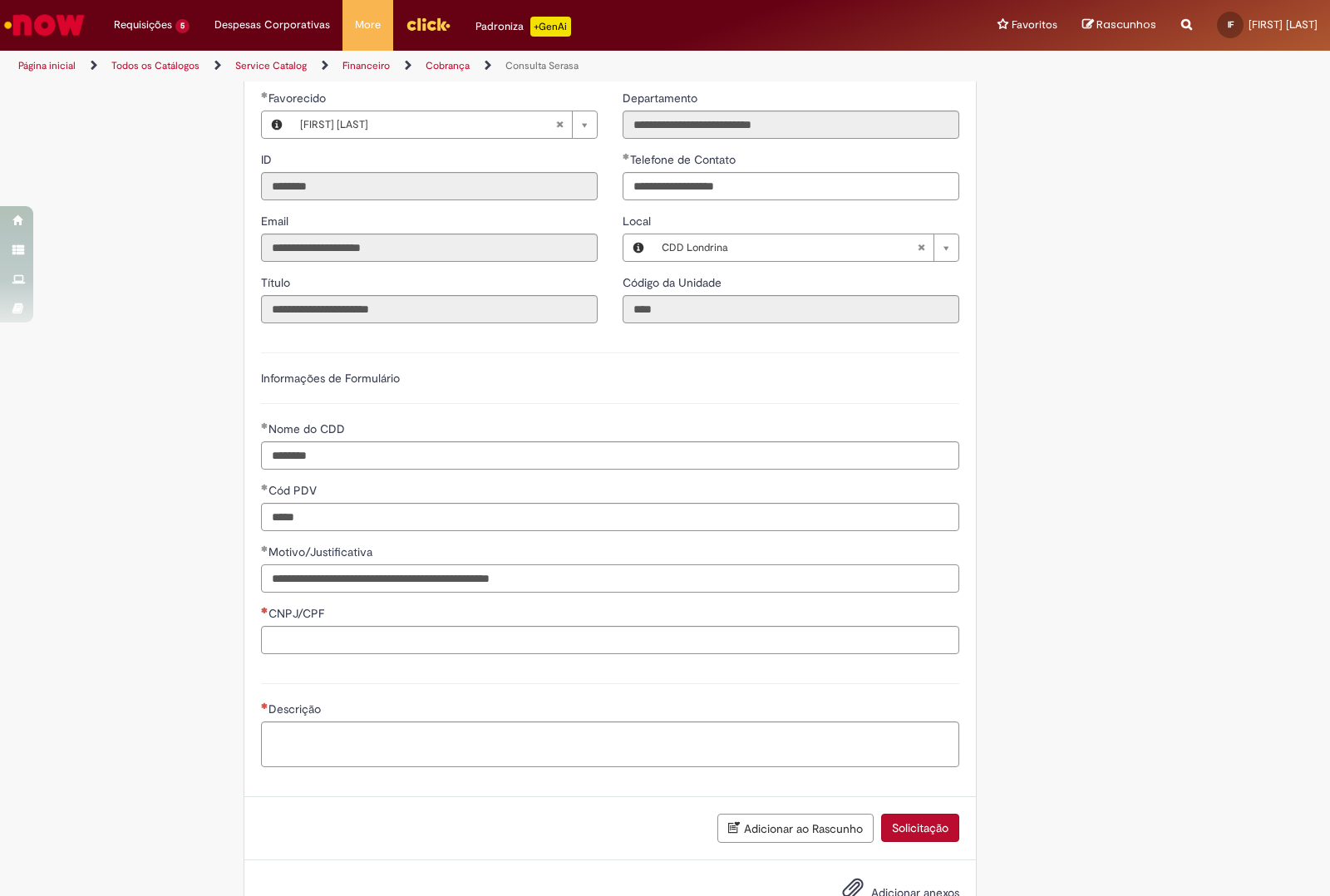 type on "**********" 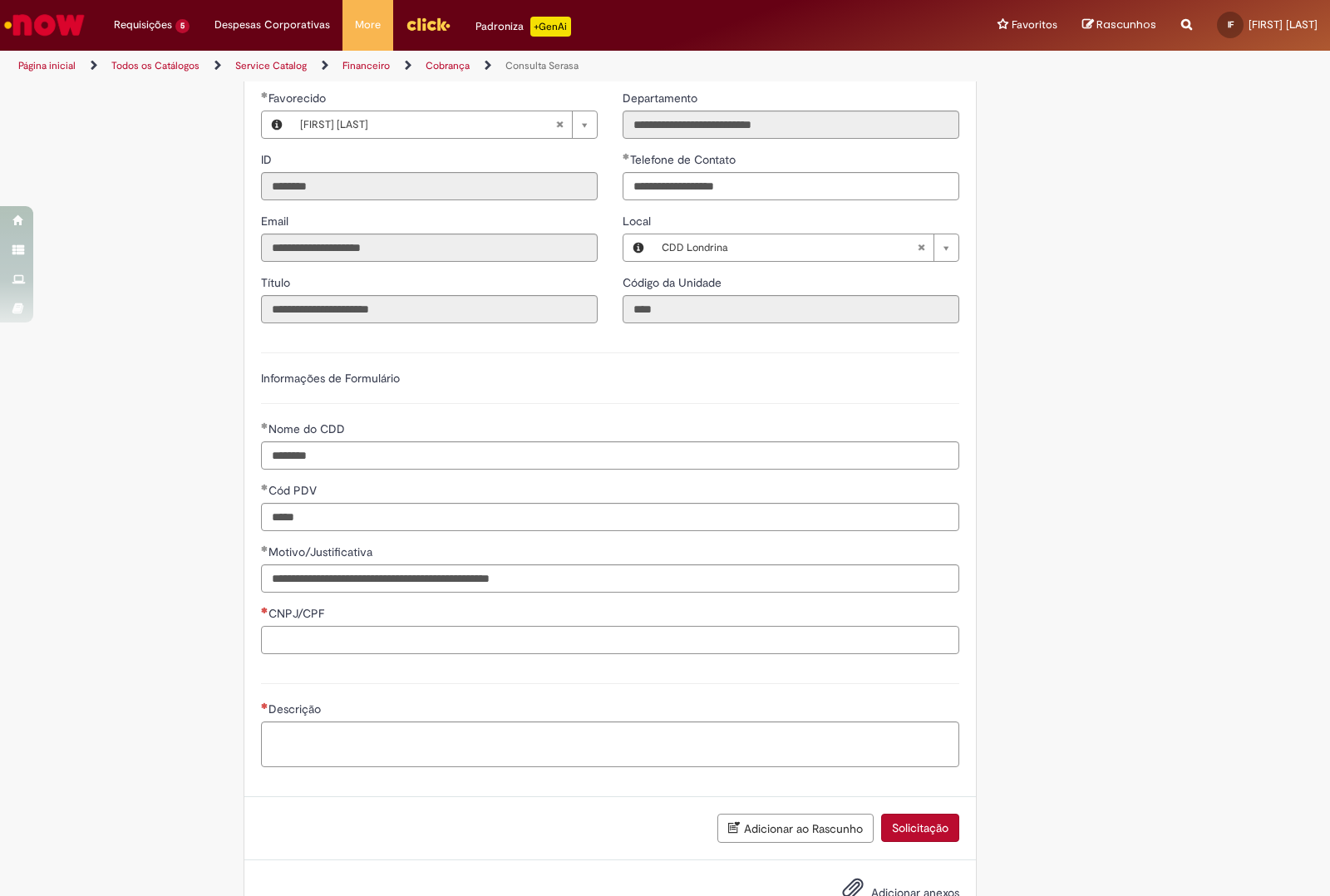 click on "CNPJ/CPF" at bounding box center [610, 640] 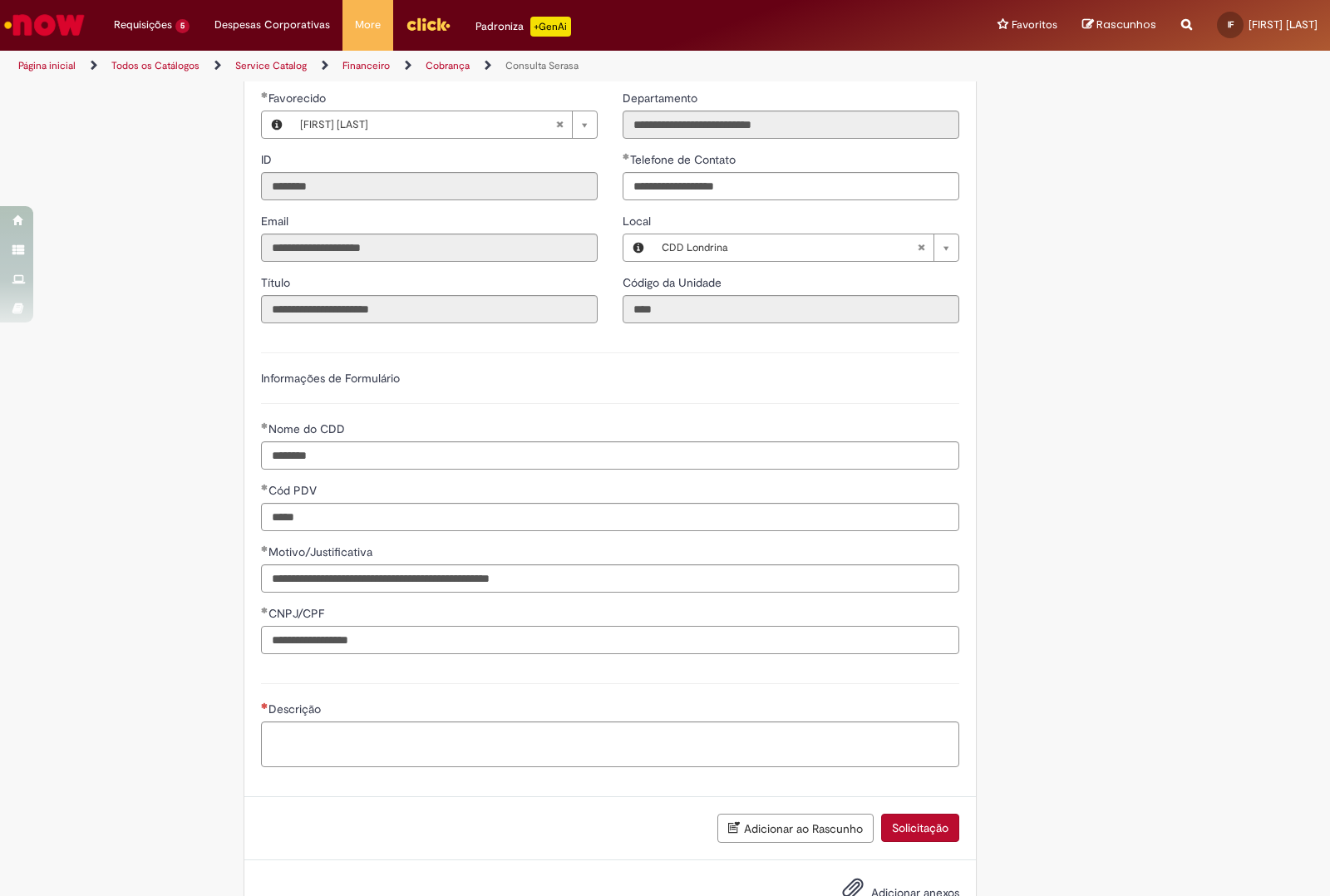 type on "**********" 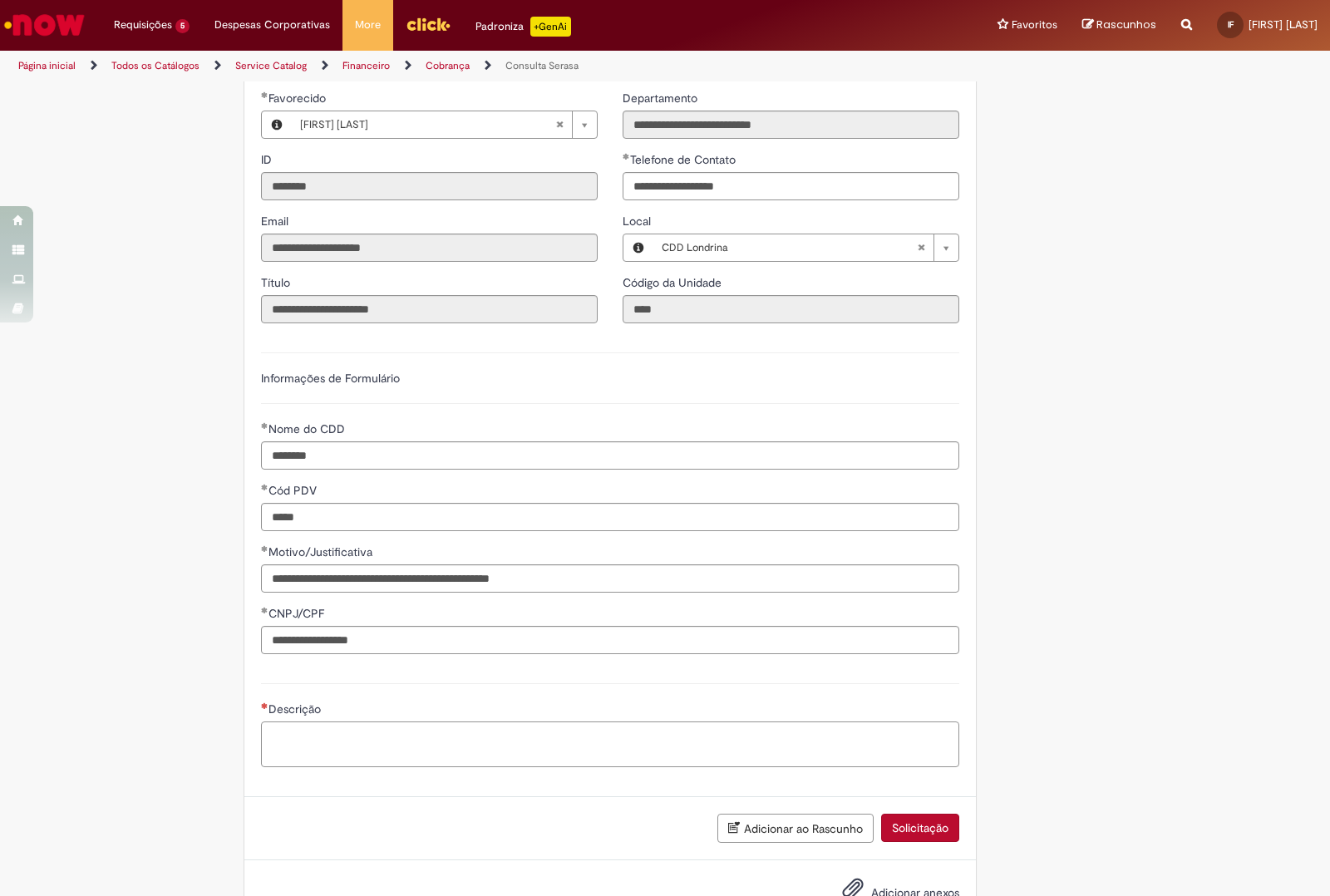 click on "Descrição" at bounding box center (610, 744) 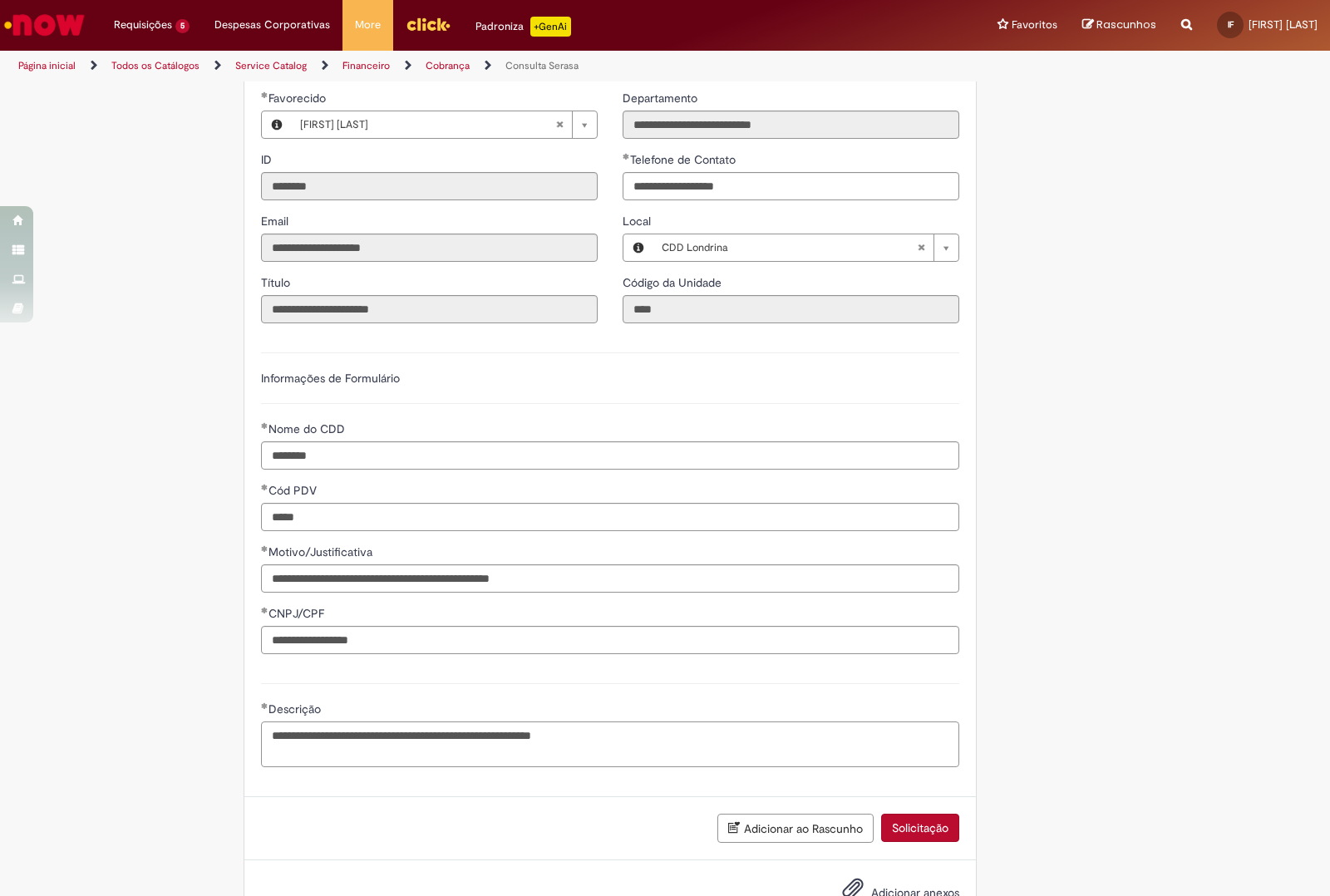 scroll, scrollTop: 264, scrollLeft: 0, axis: vertical 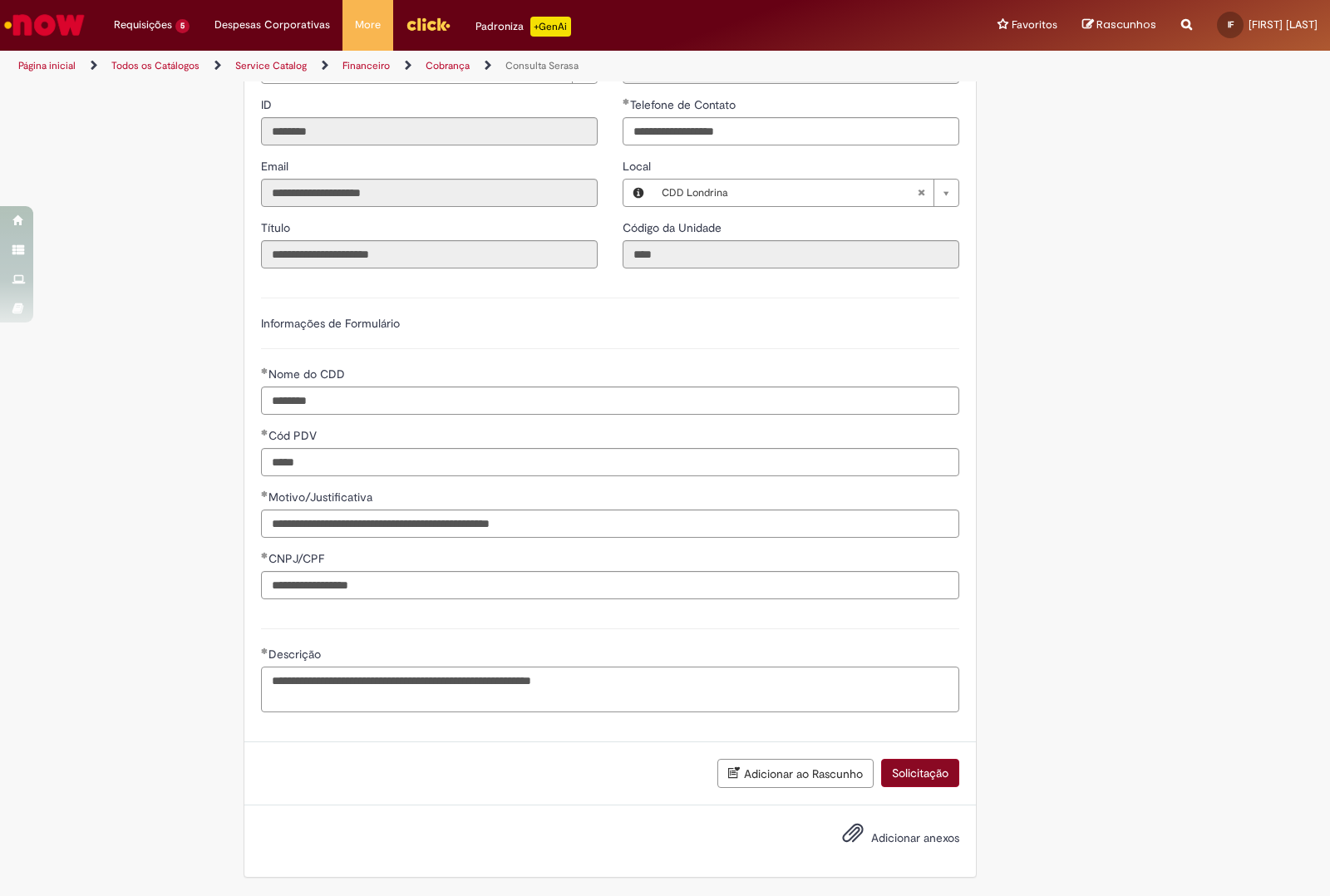 type on "**********" 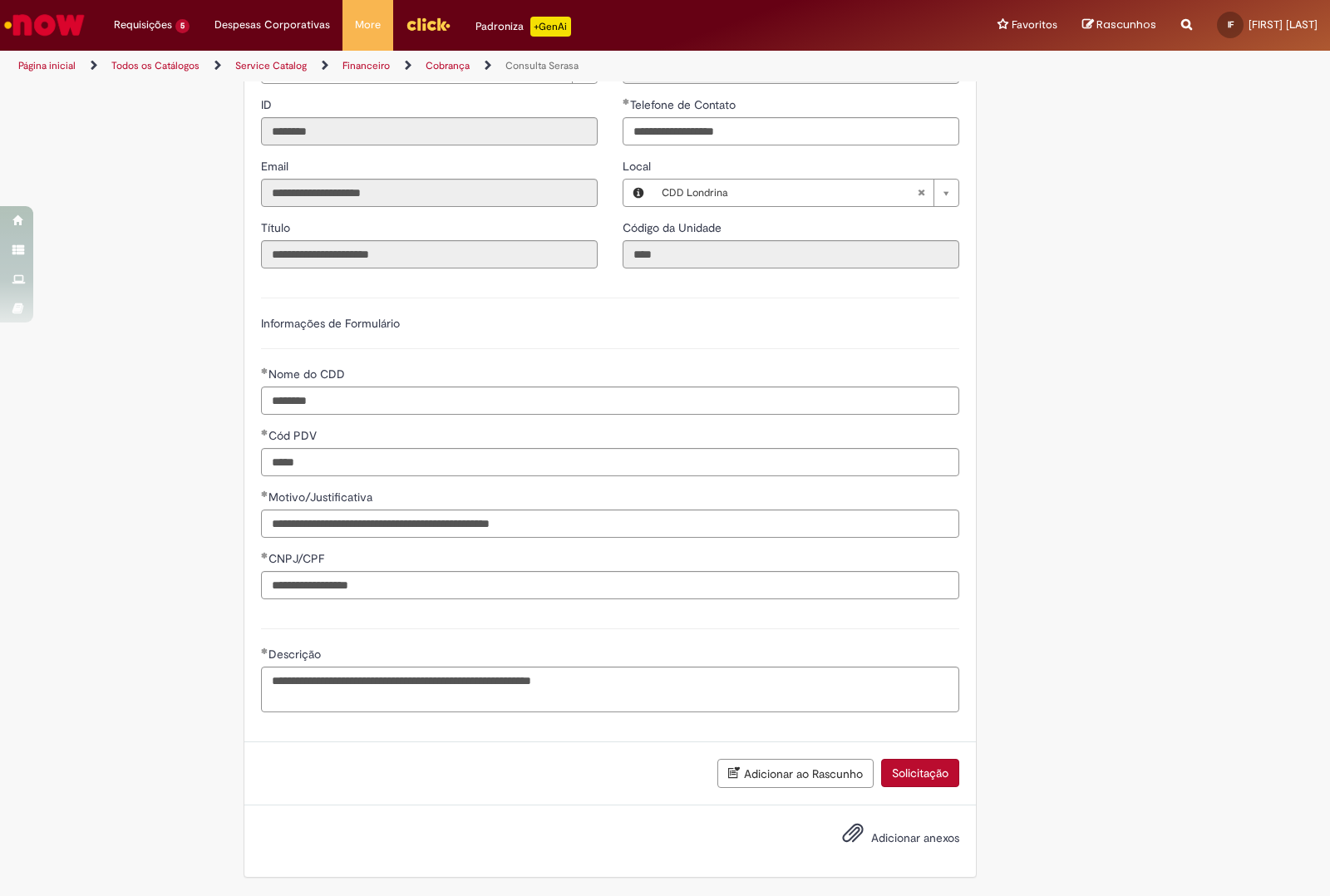 click on "Solicitação" at bounding box center (920, 773) 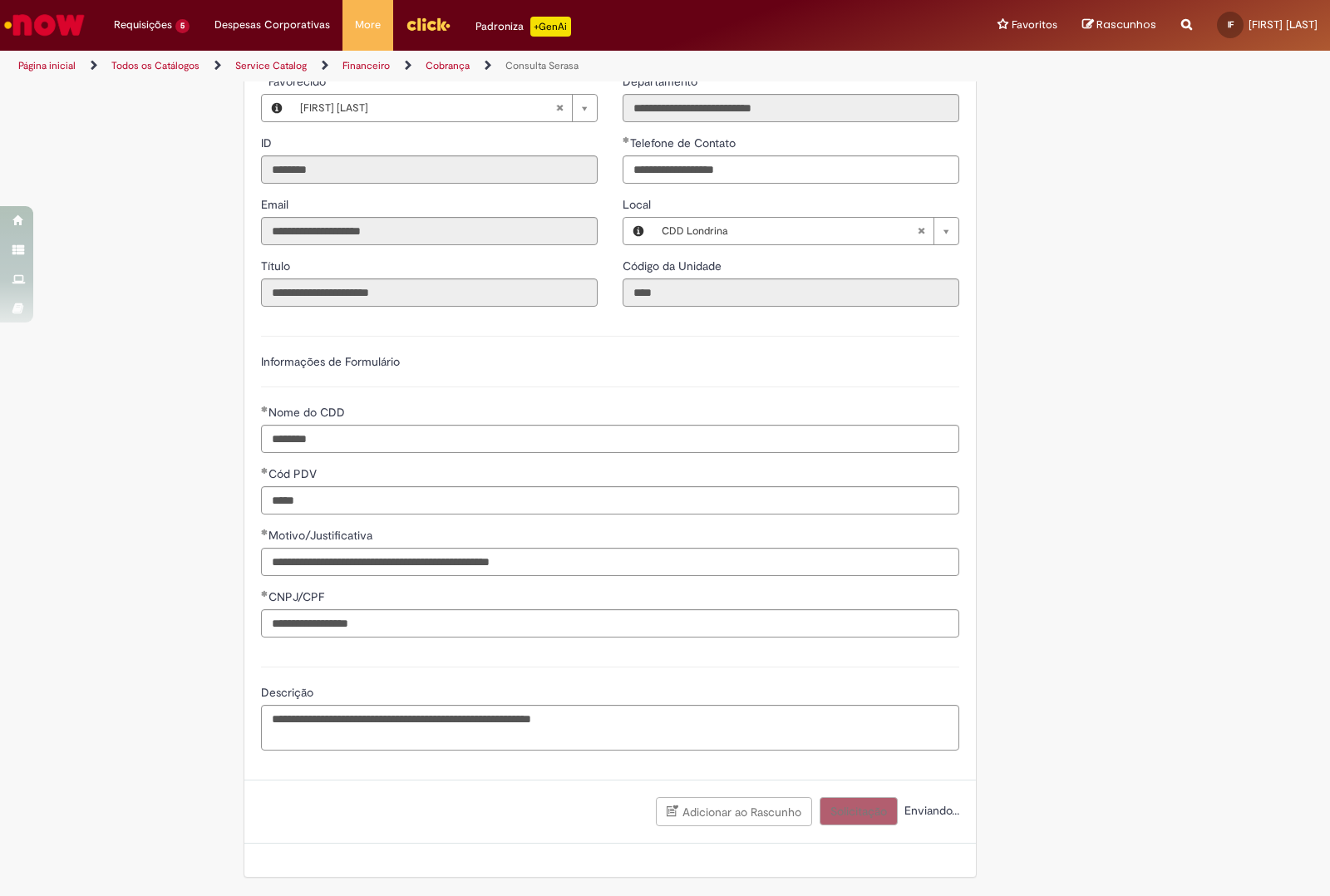 scroll, scrollTop: 226, scrollLeft: 0, axis: vertical 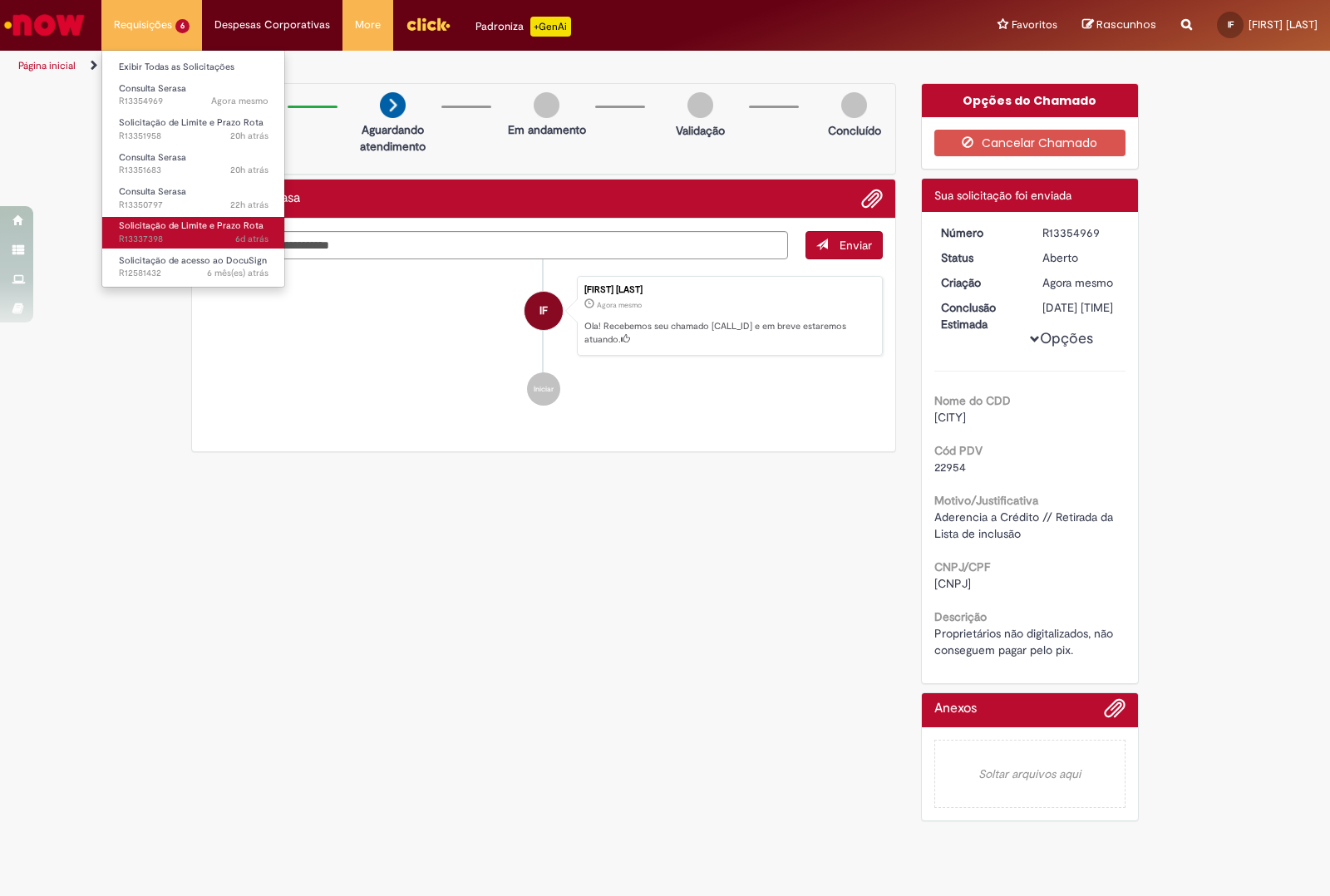 click on "6d atrás 6 dias atrás  R13337398" at bounding box center (194, 239) 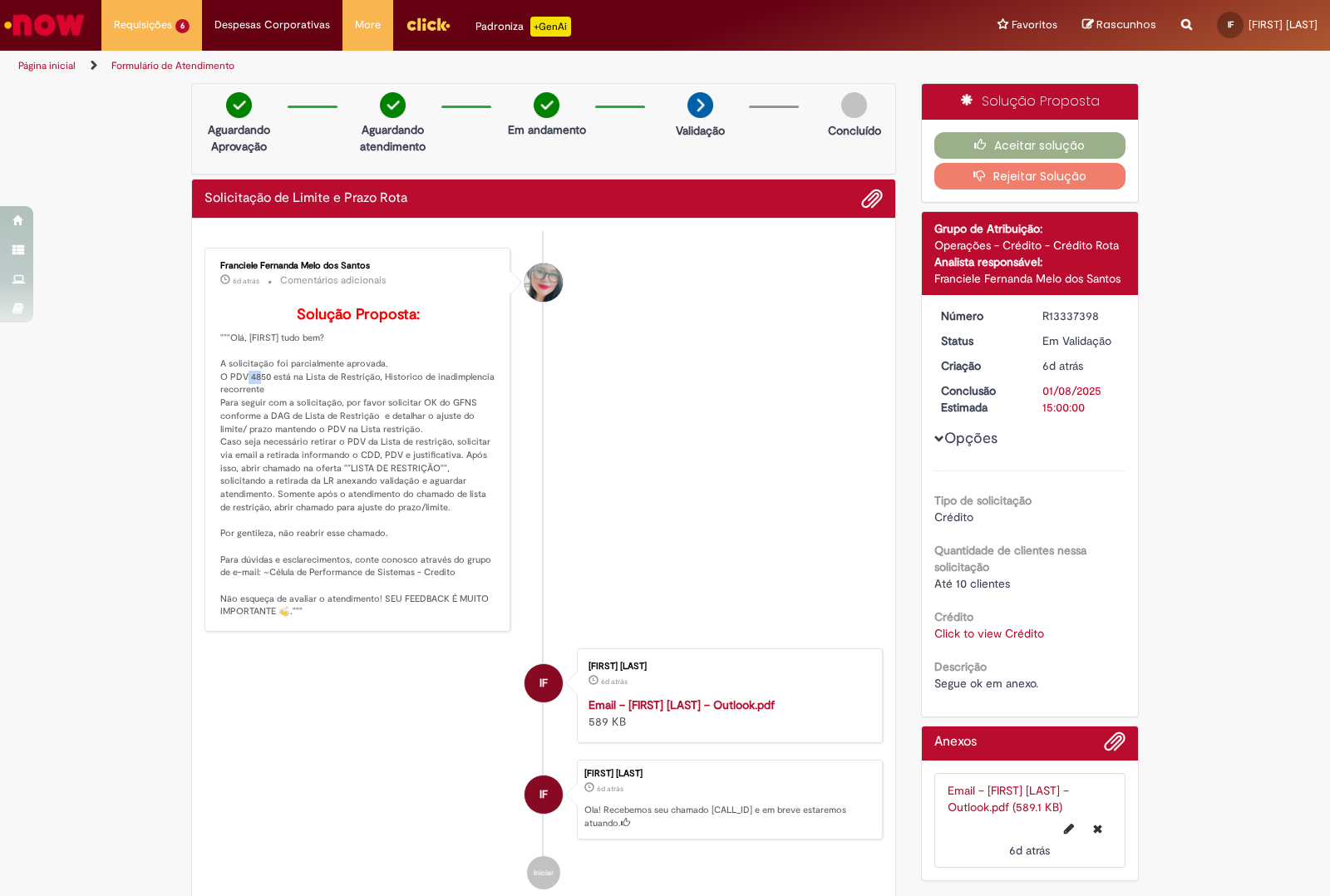 drag, startPoint x: 242, startPoint y: 399, endPoint x: 259, endPoint y: 403, distance: 17.464249 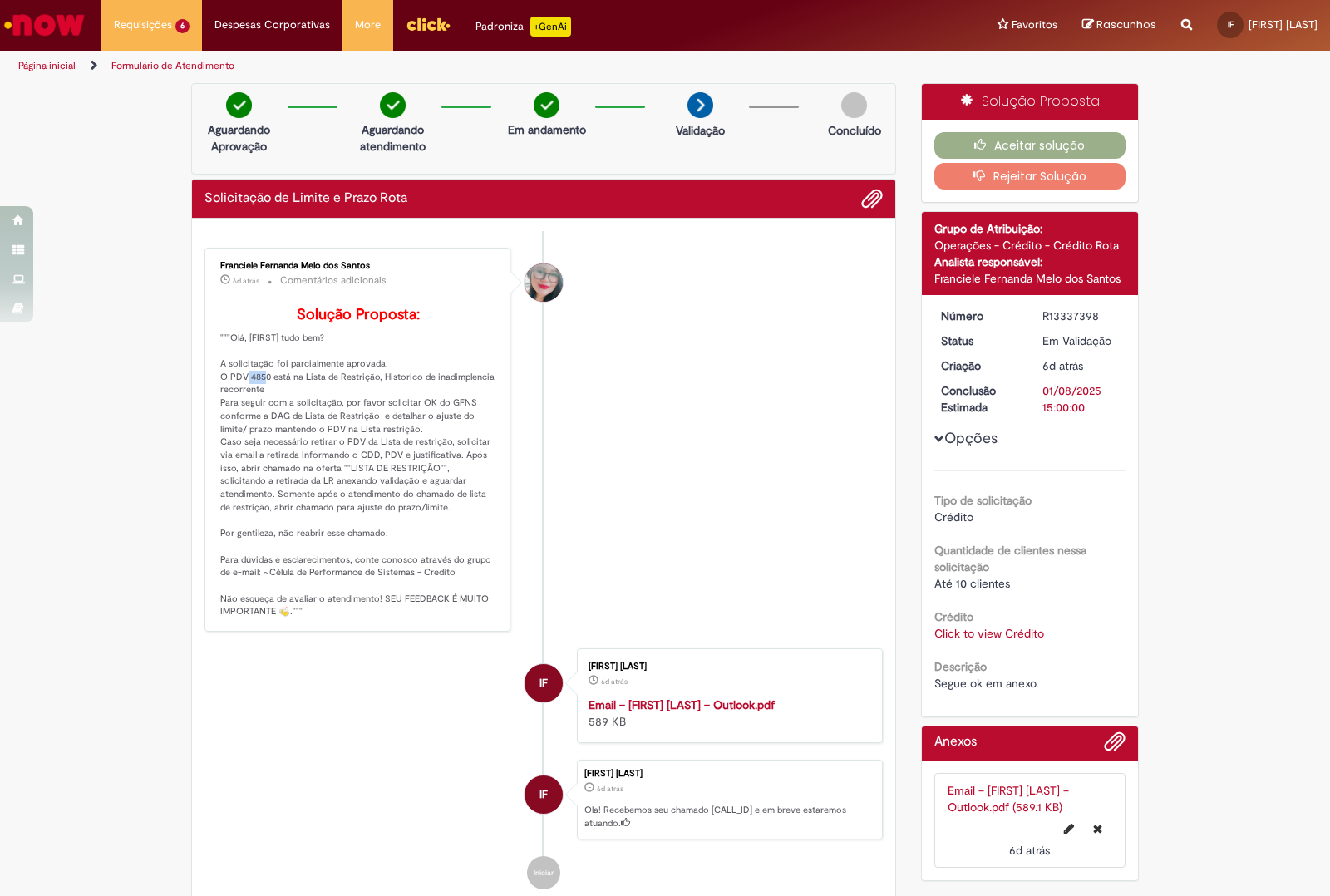 drag, startPoint x: 260, startPoint y: 400, endPoint x: 243, endPoint y: 401, distance: 17.029386 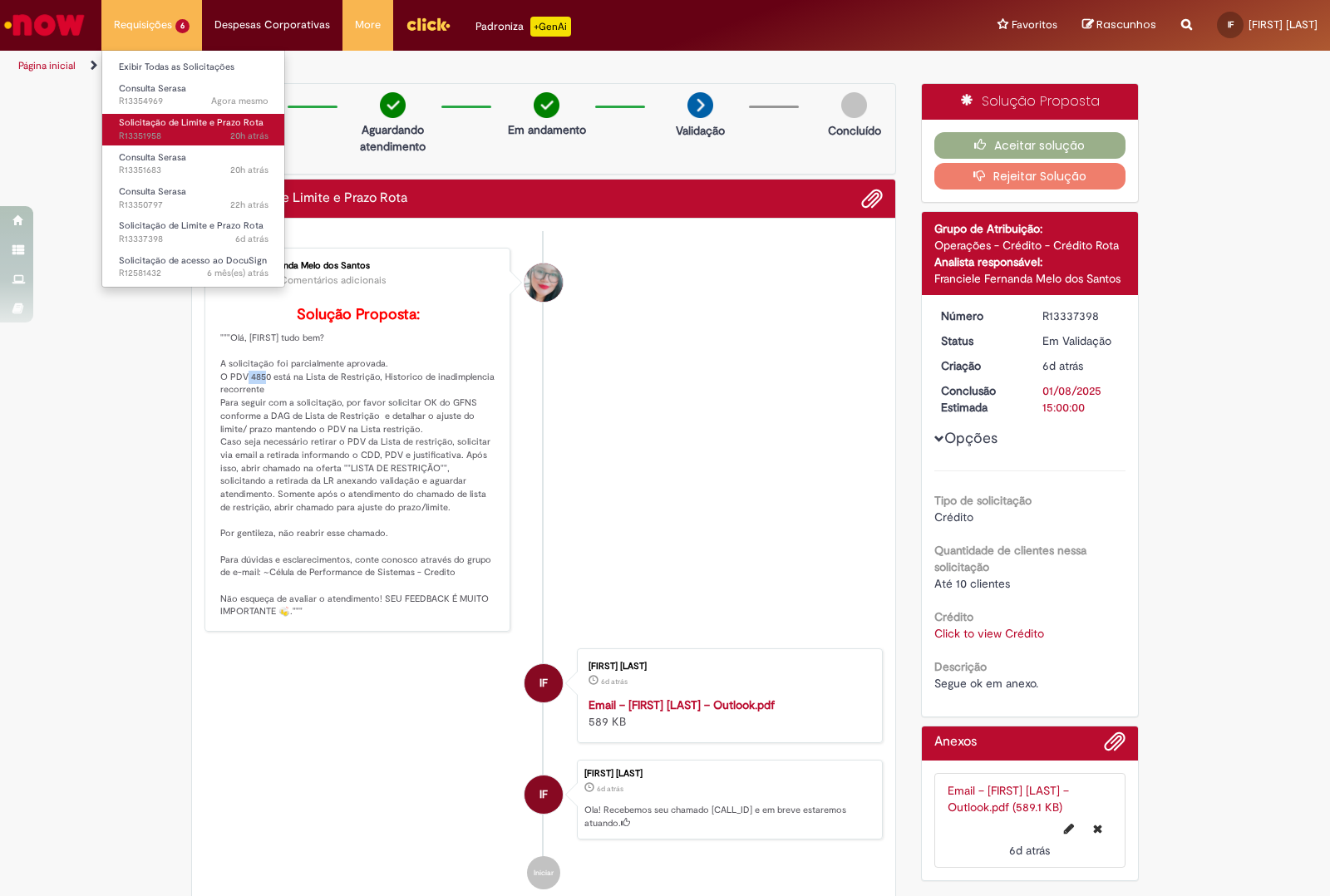 click on "Solicitação de Limite e Prazo Rota" at bounding box center [191, 122] 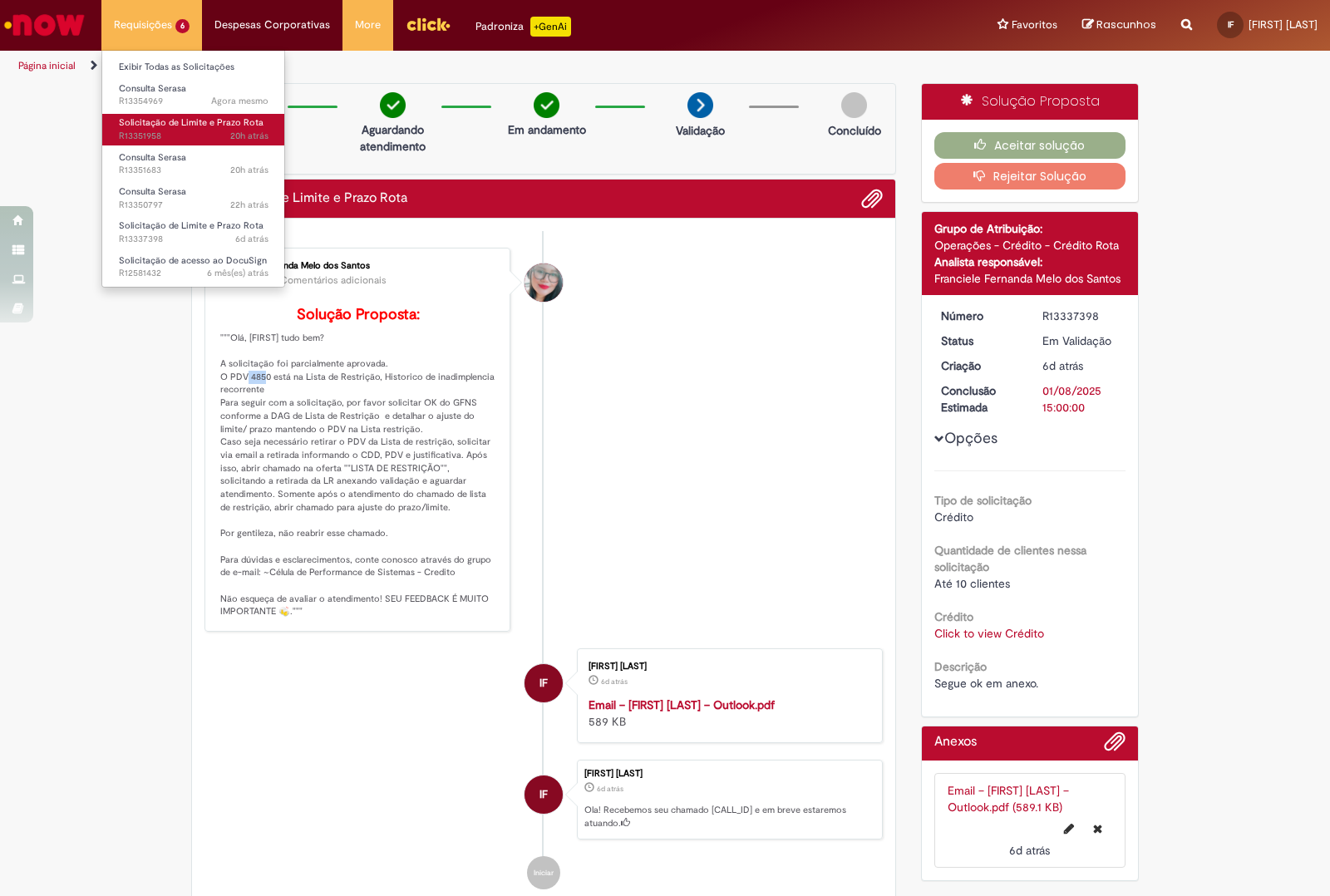 click on "20h atrás" at bounding box center [249, 135] 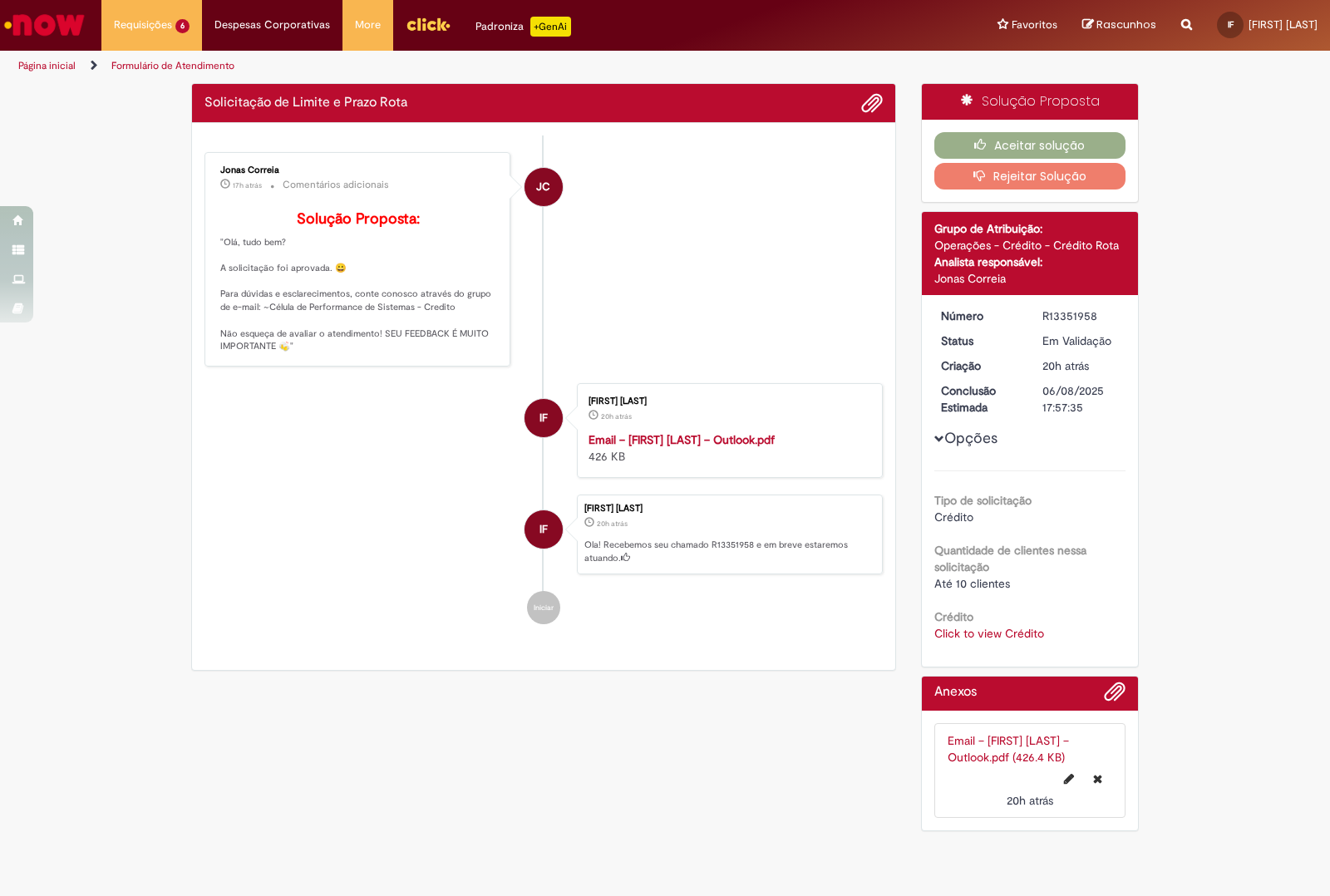 click on "IF
[FIRST] [LAST]
20h atrás 20 horas atrás
Email – [FIRST] [LAST] – Outlook.pdf  426 KB" at bounding box center (544, 431) 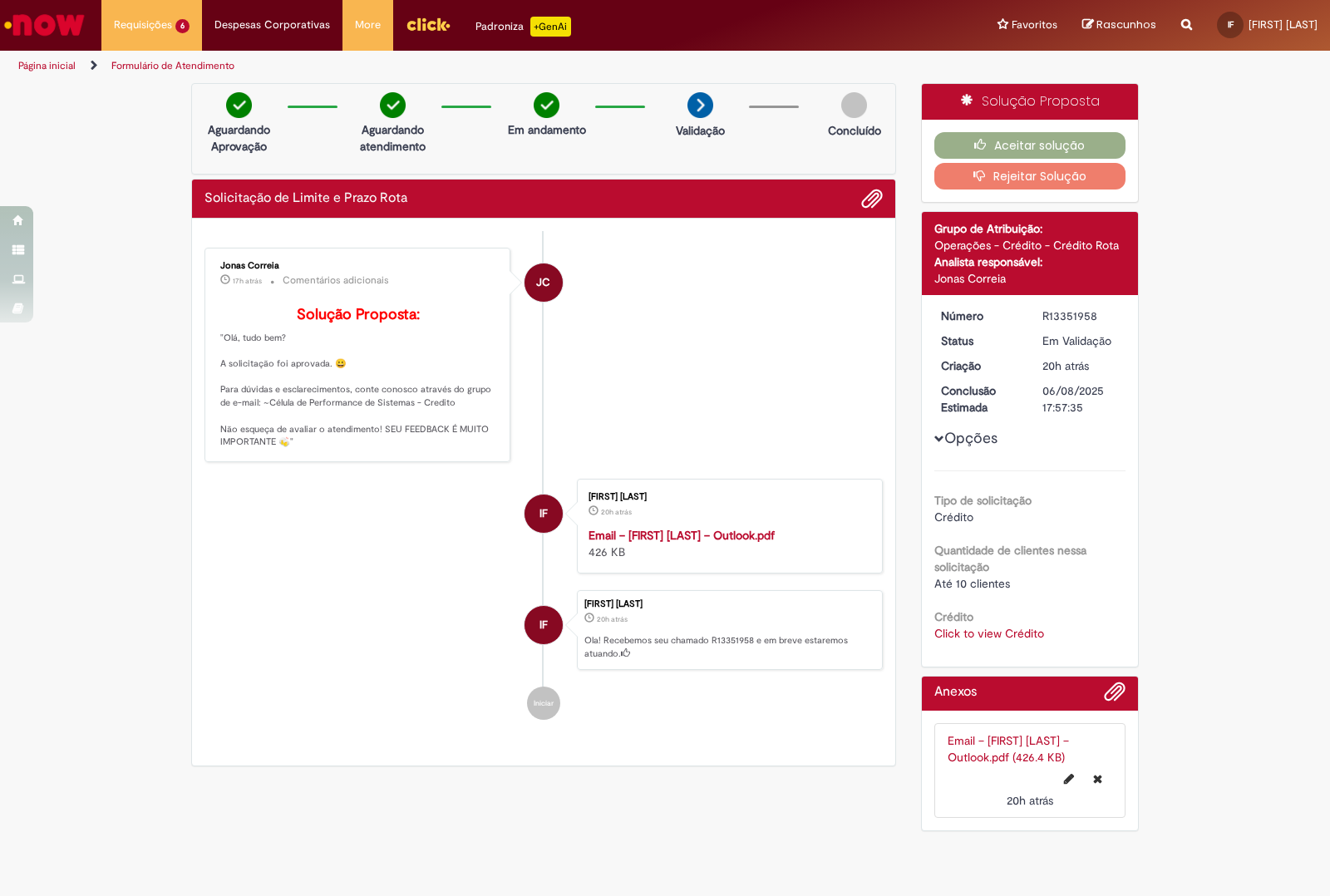 click on "Click to view Crédito" at bounding box center [989, 633] 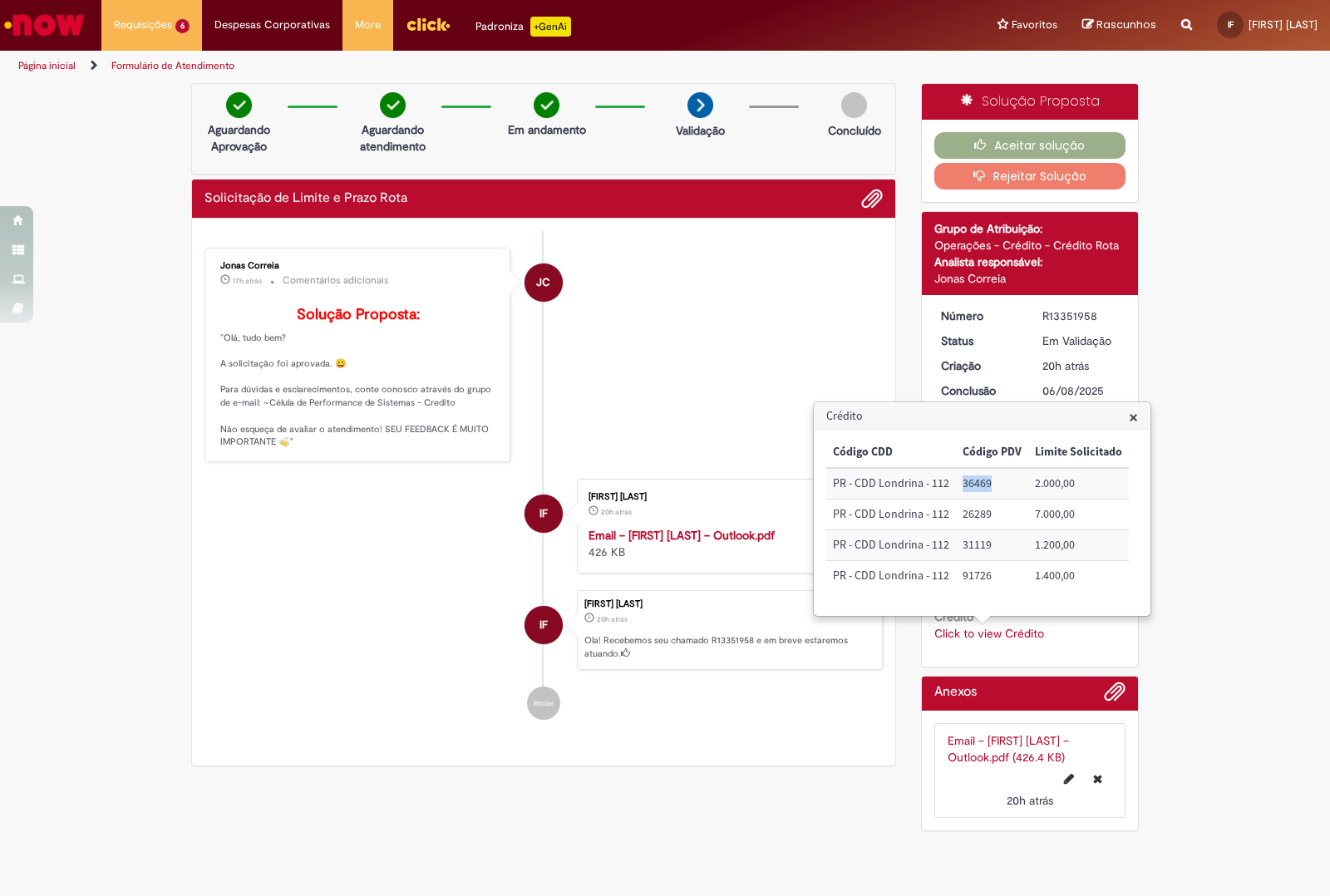 drag, startPoint x: 992, startPoint y: 485, endPoint x: 956, endPoint y: 486, distance: 36.013886 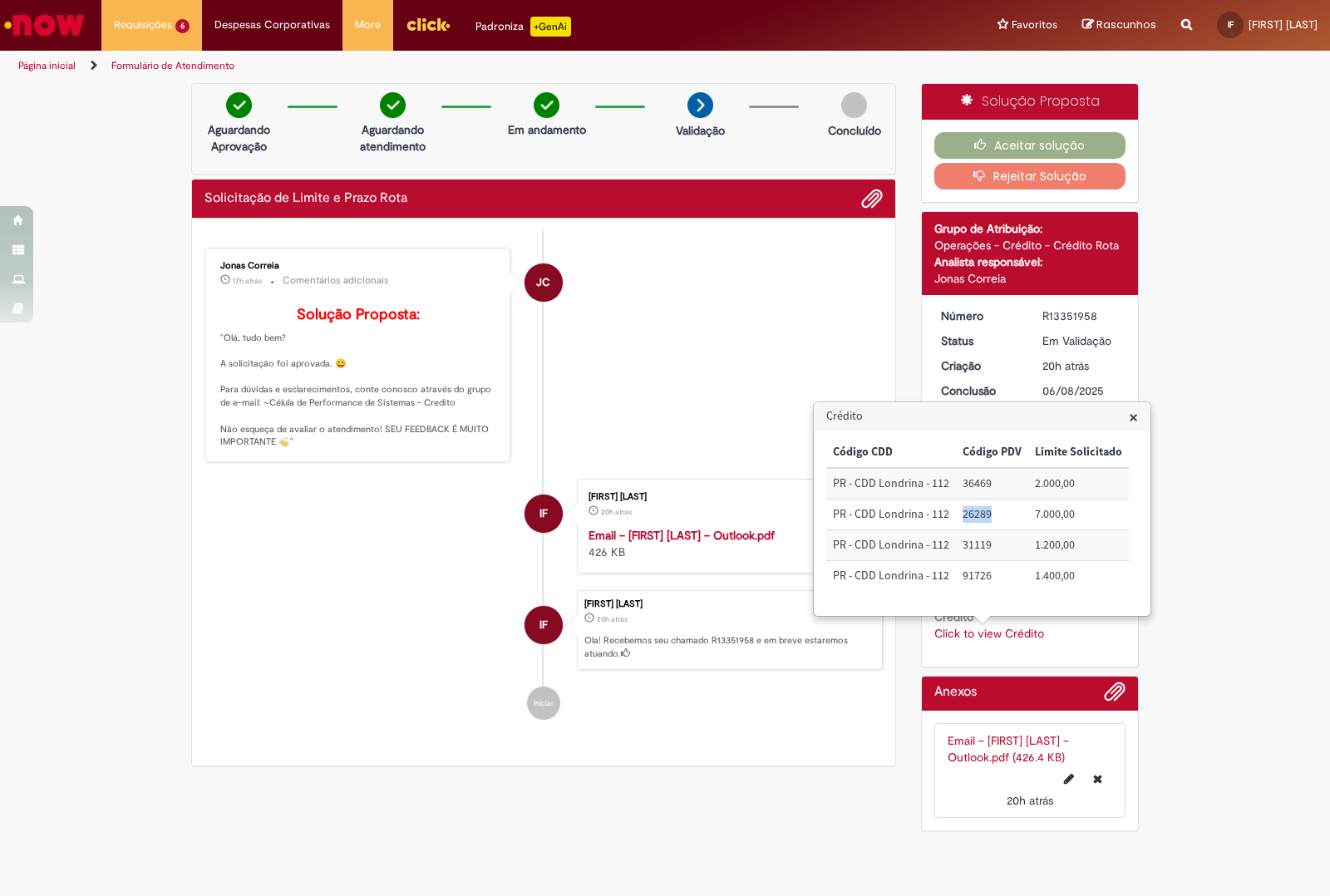drag, startPoint x: 987, startPoint y: 517, endPoint x: 962, endPoint y: 511, distance: 25.70992 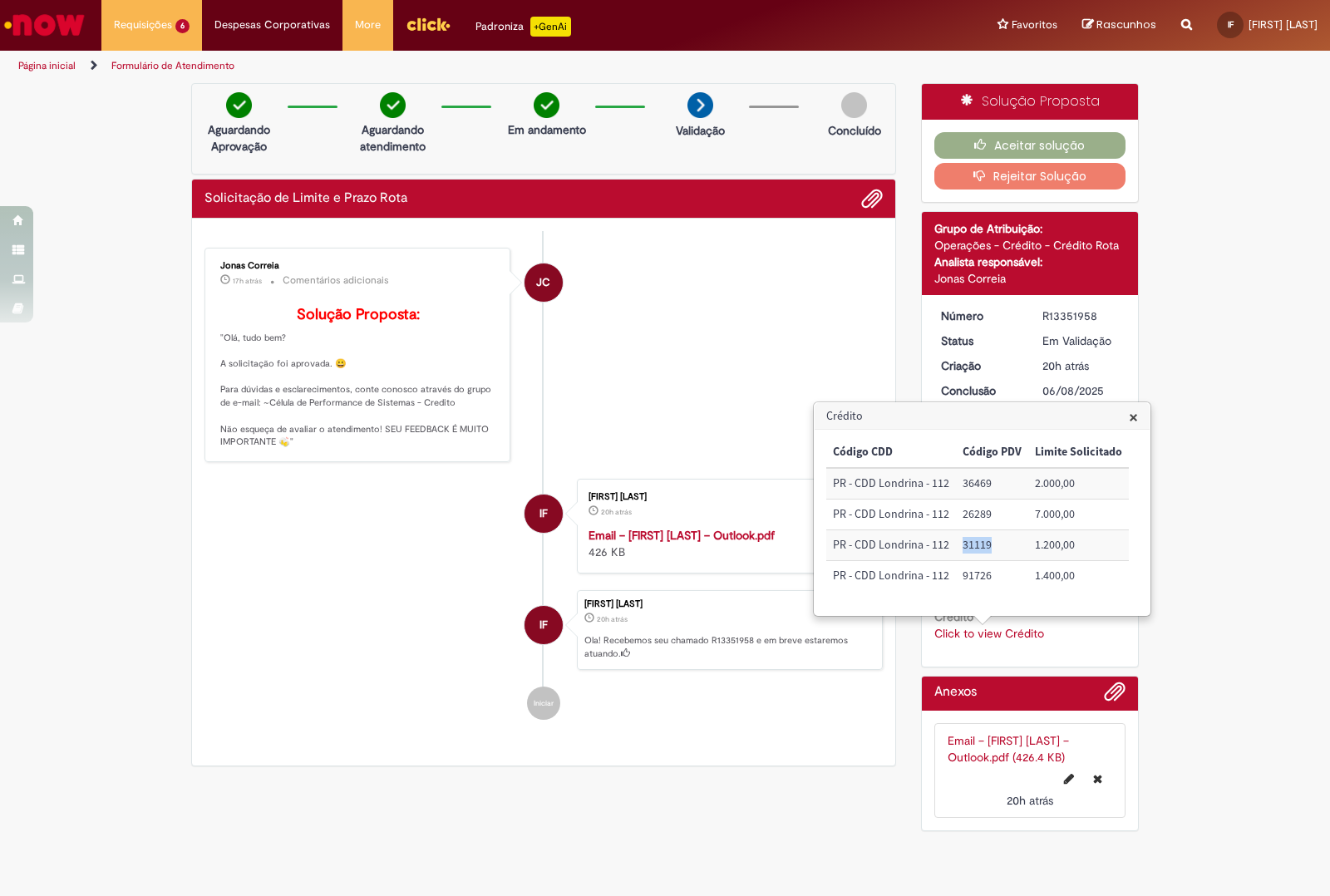 drag, startPoint x: 992, startPoint y: 542, endPoint x: 956, endPoint y: 540, distance: 36.055513 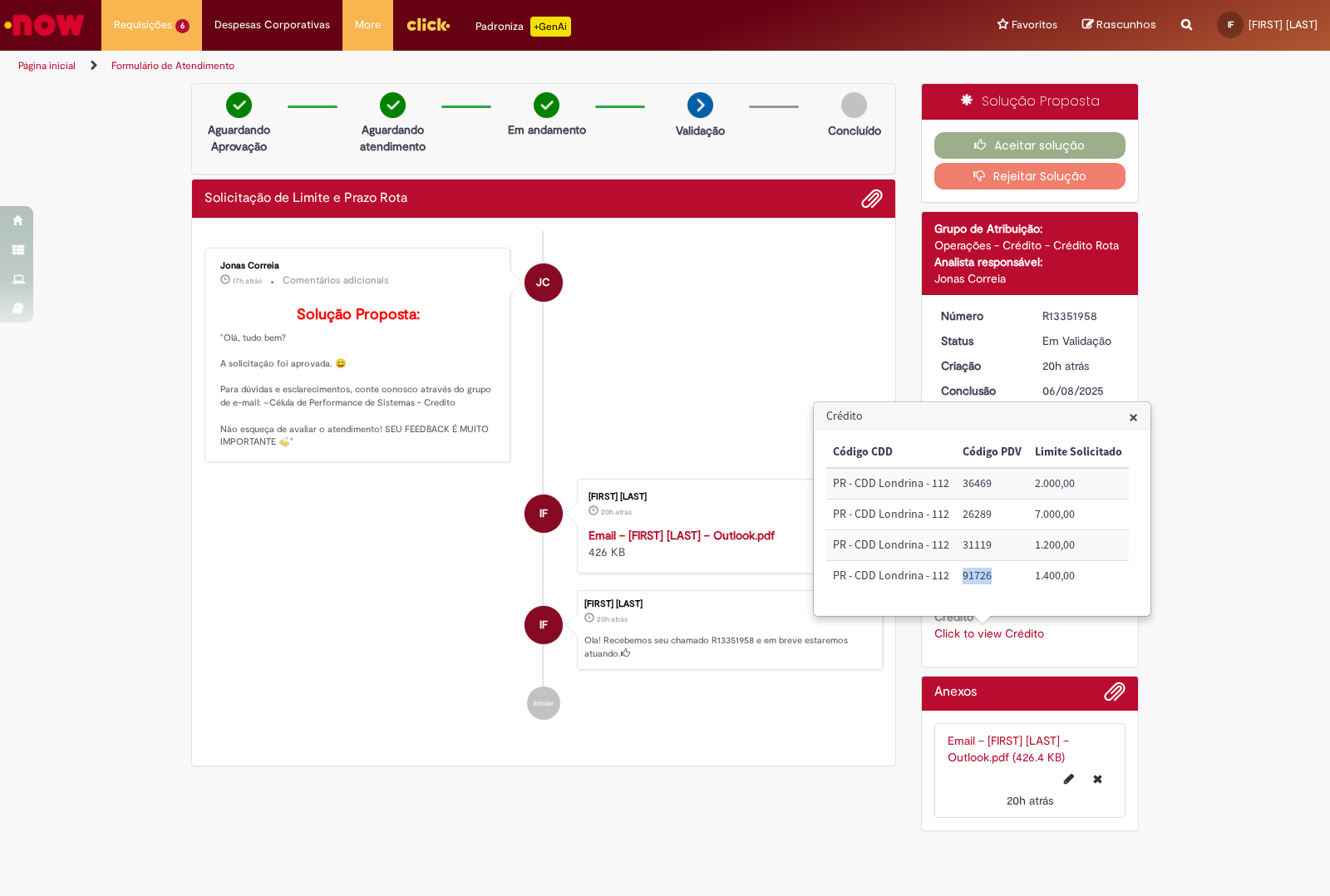 drag, startPoint x: 990, startPoint y: 566, endPoint x: 960, endPoint y: 567, distance: 30.016662 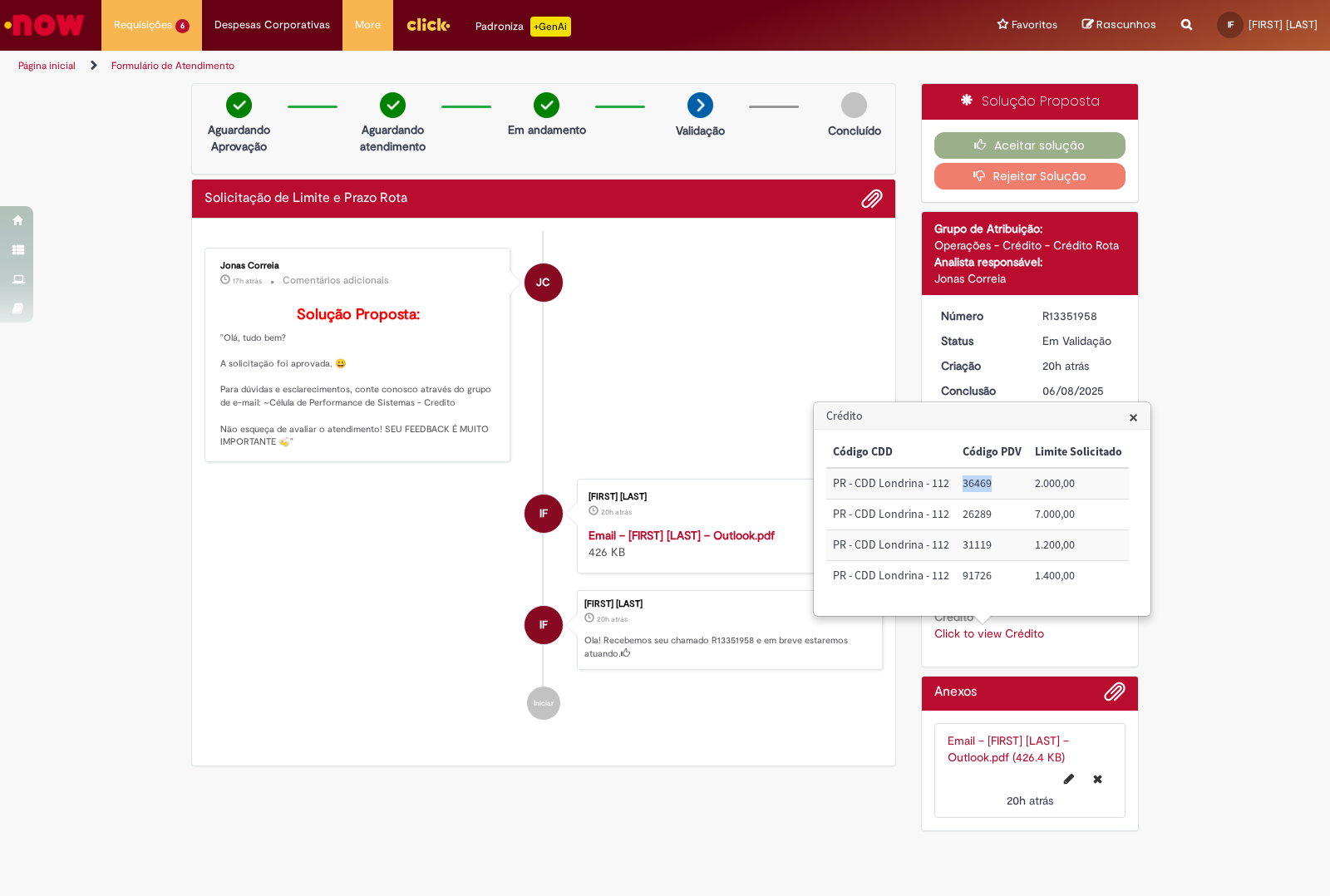 drag, startPoint x: 993, startPoint y: 487, endPoint x: 953, endPoint y: 488, distance: 40.012498 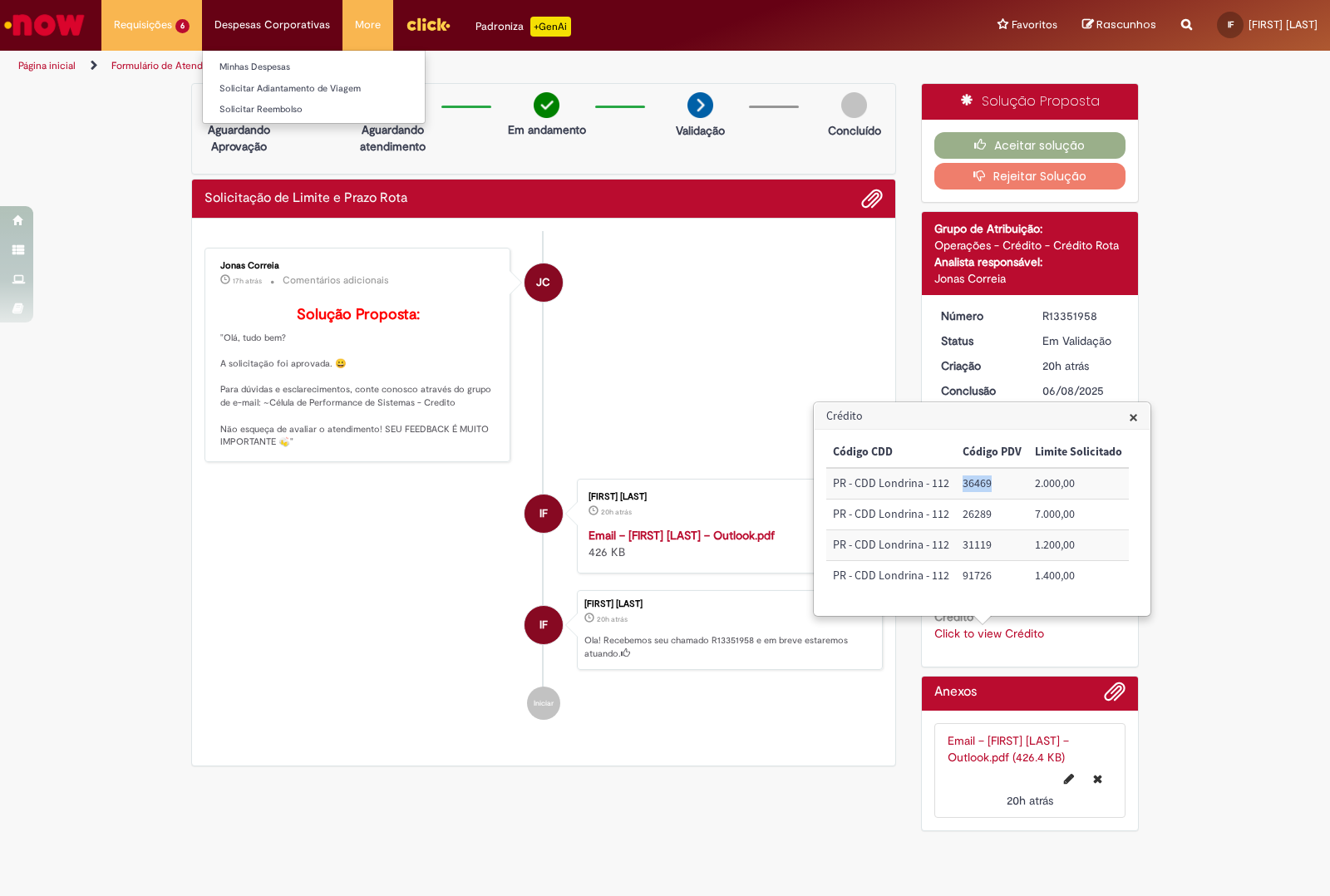 copy on "36469" 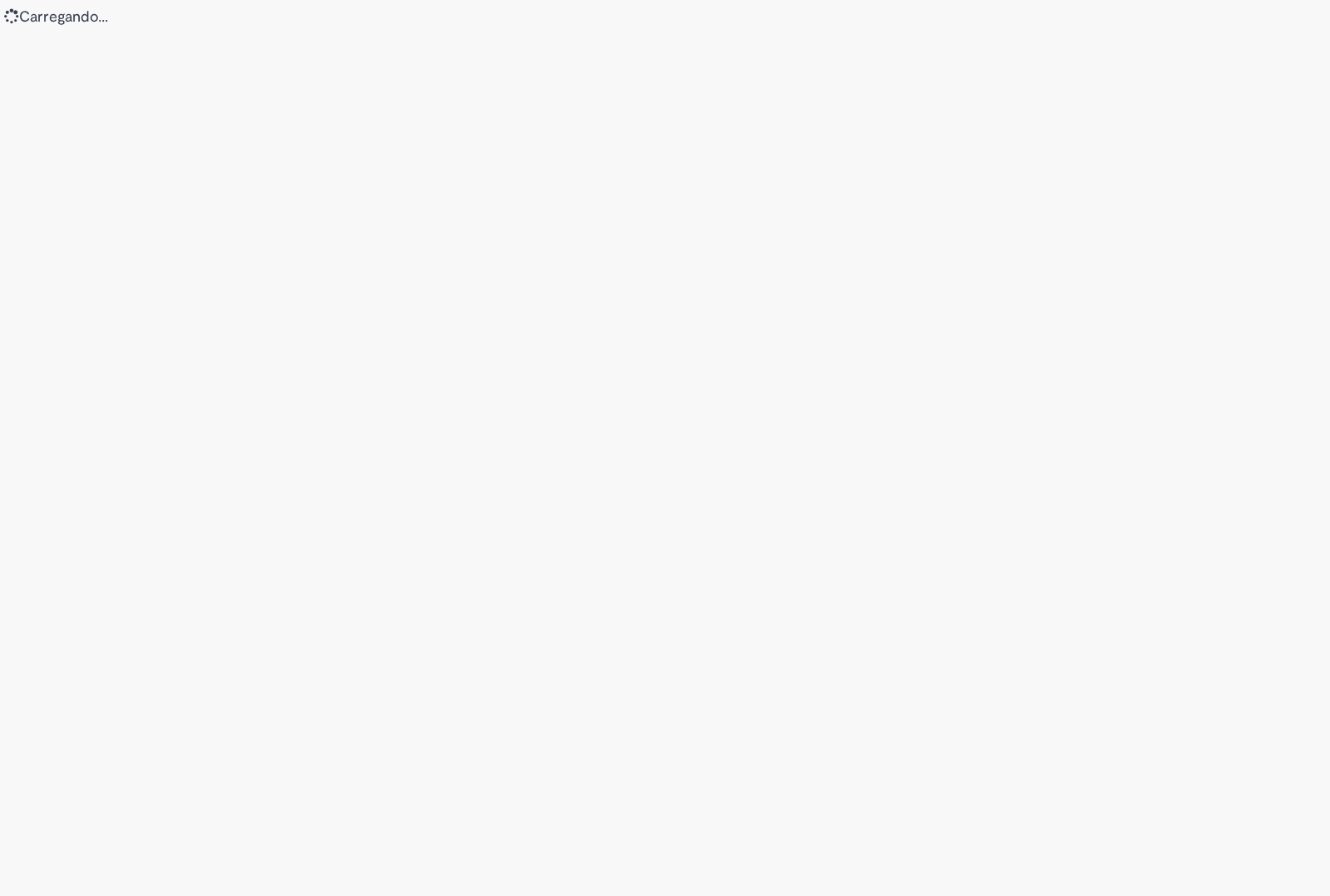 scroll, scrollTop: 0, scrollLeft: 0, axis: both 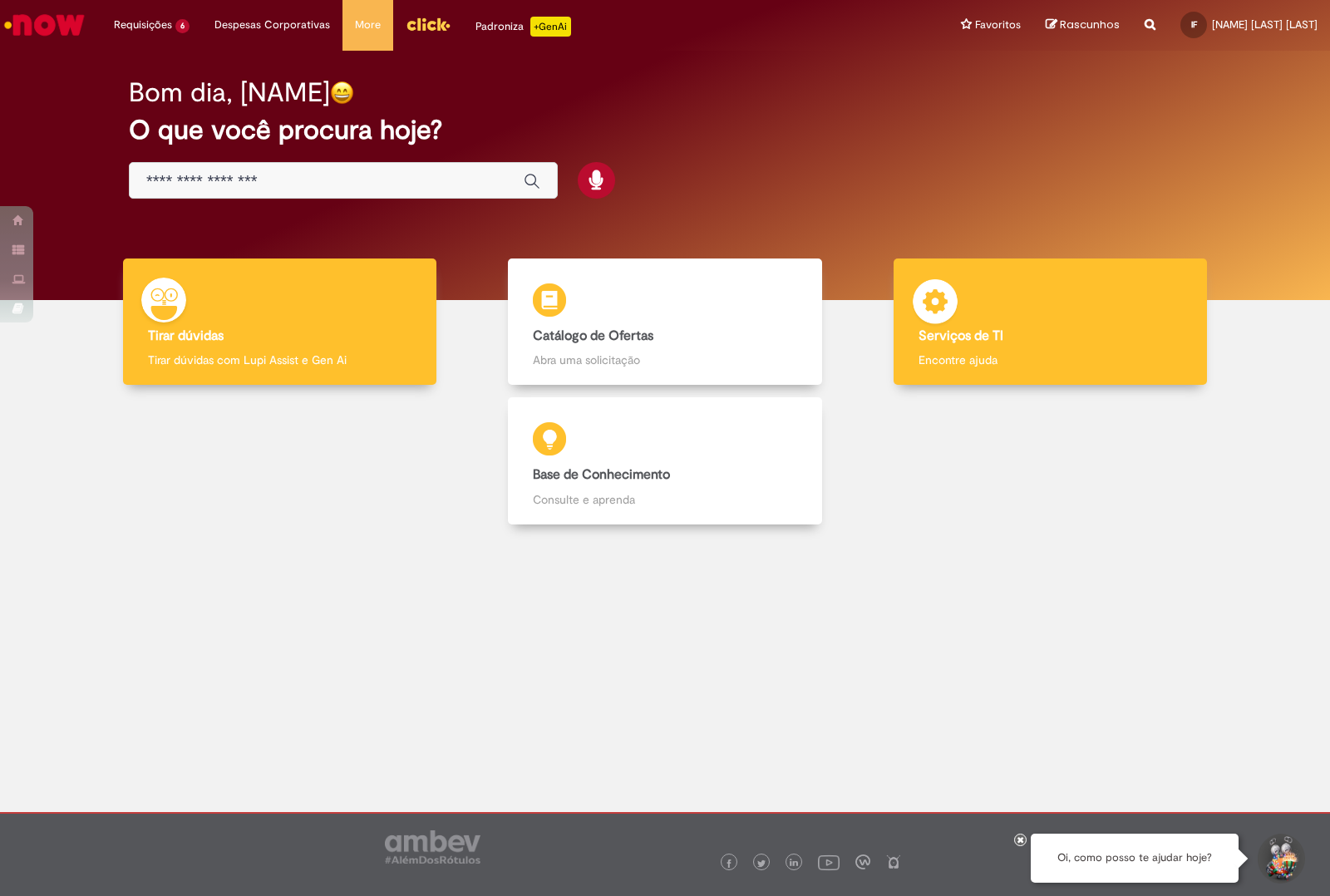 click on "Serviços de TI
Serviços de TI
Encontre ajuda" at bounding box center [1050, 322] 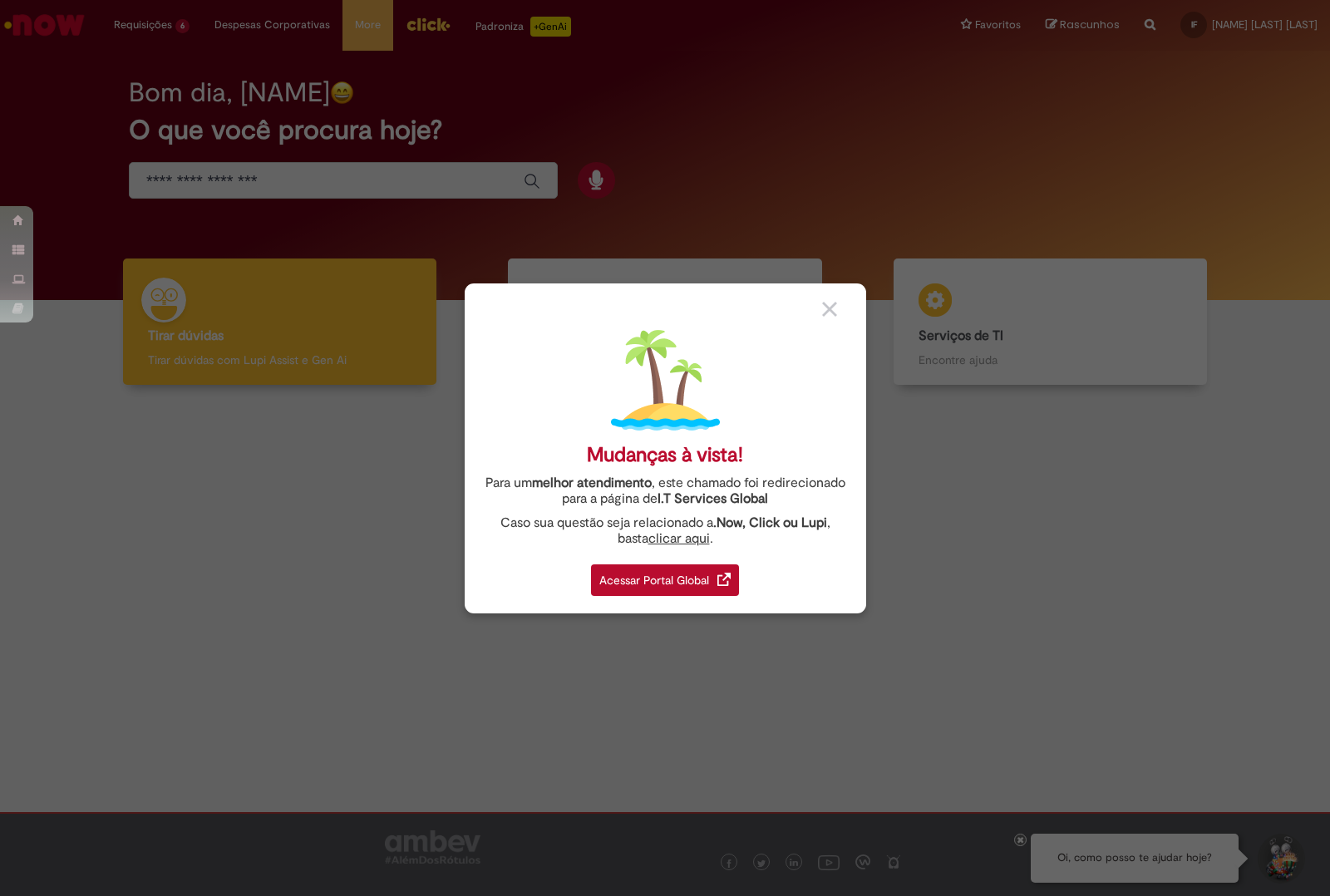 click on "Acessar Portal Global" at bounding box center (665, 580) 